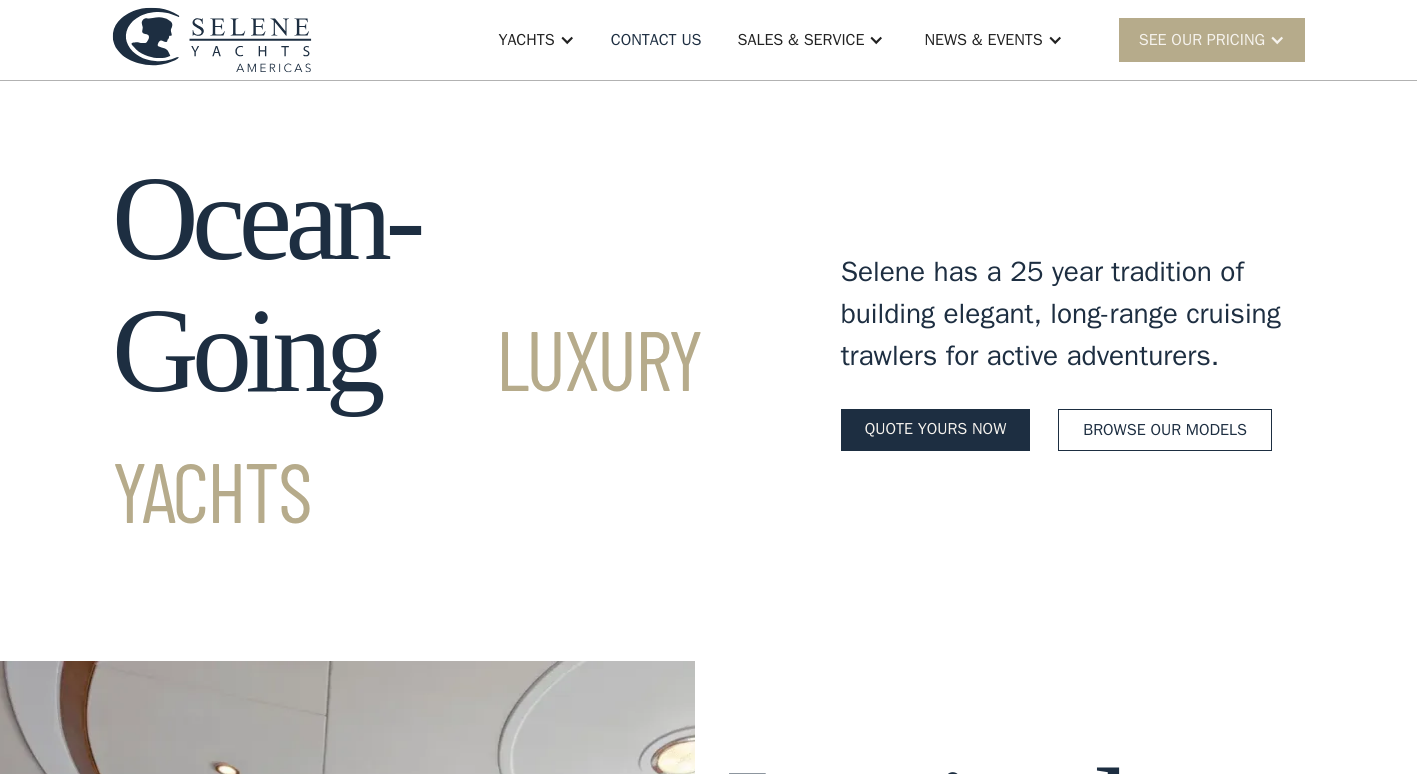 scroll, scrollTop: 0, scrollLeft: 0, axis: both 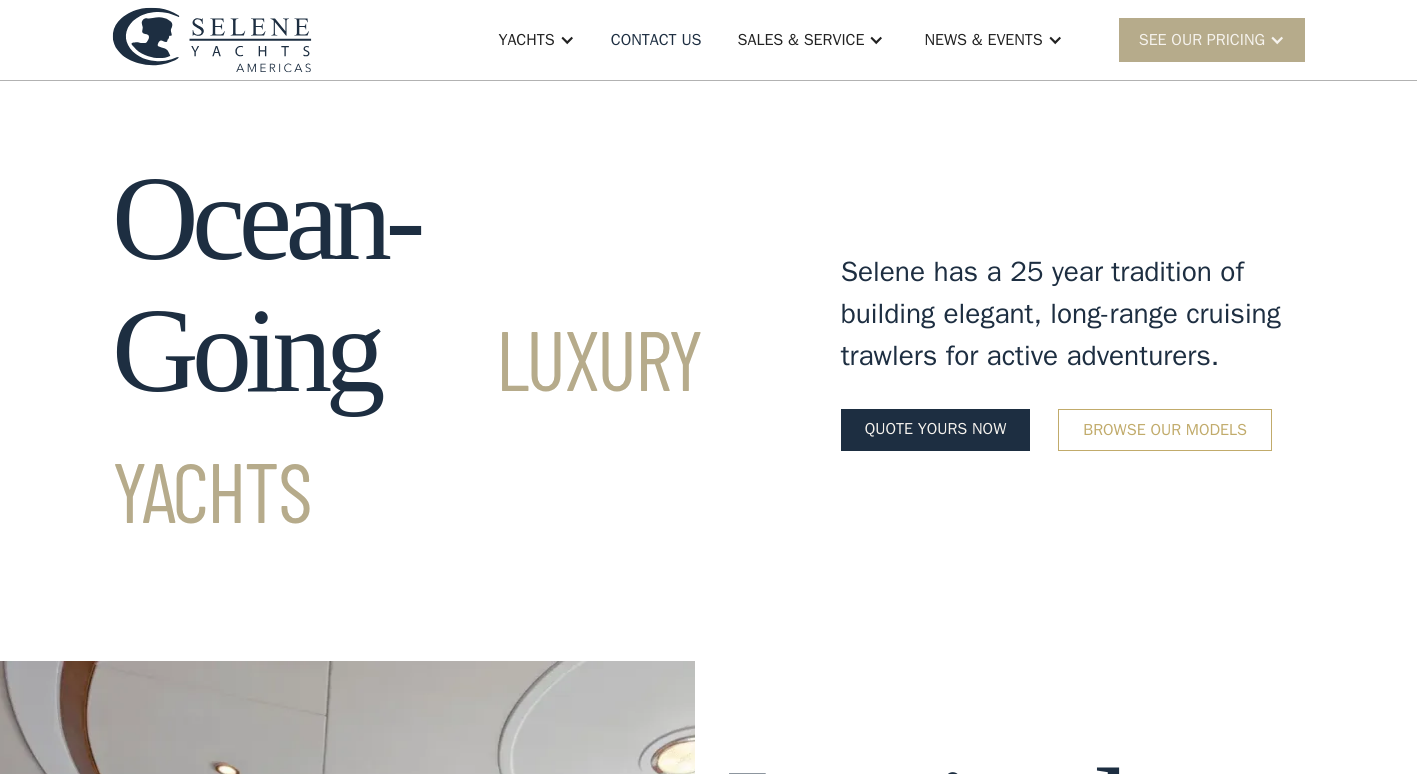 click on "Browse our models" at bounding box center (1165, 430) 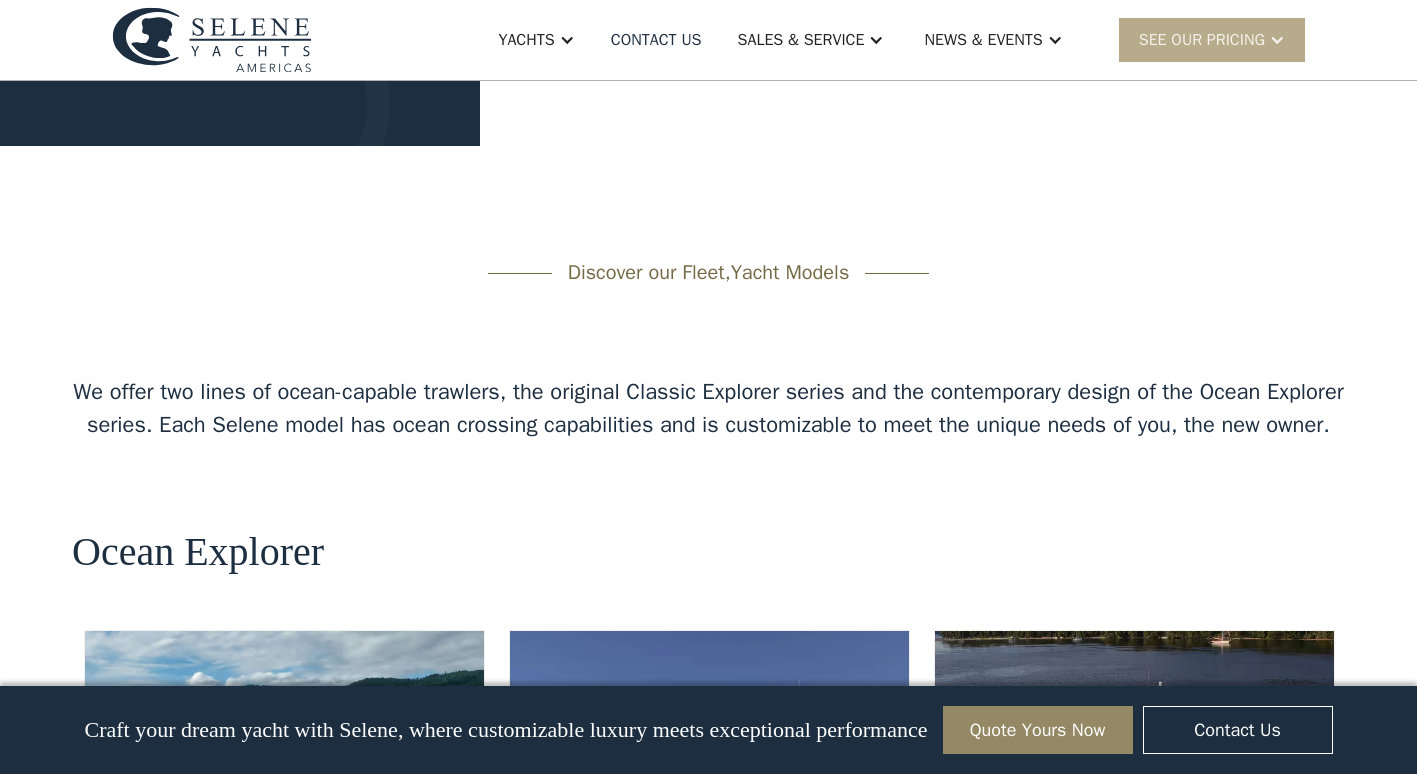 scroll, scrollTop: 3163, scrollLeft: 0, axis: vertical 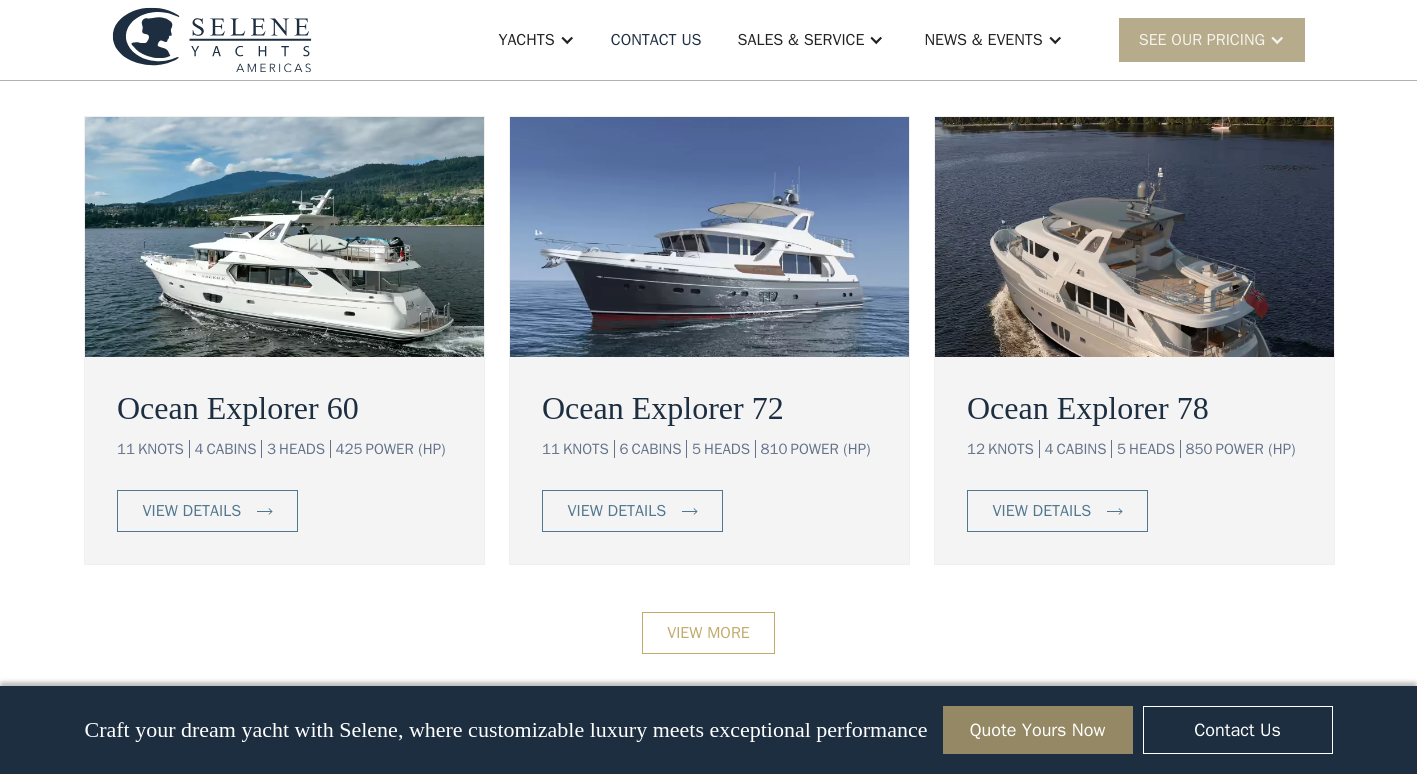 click on "View More" at bounding box center (708, 633) 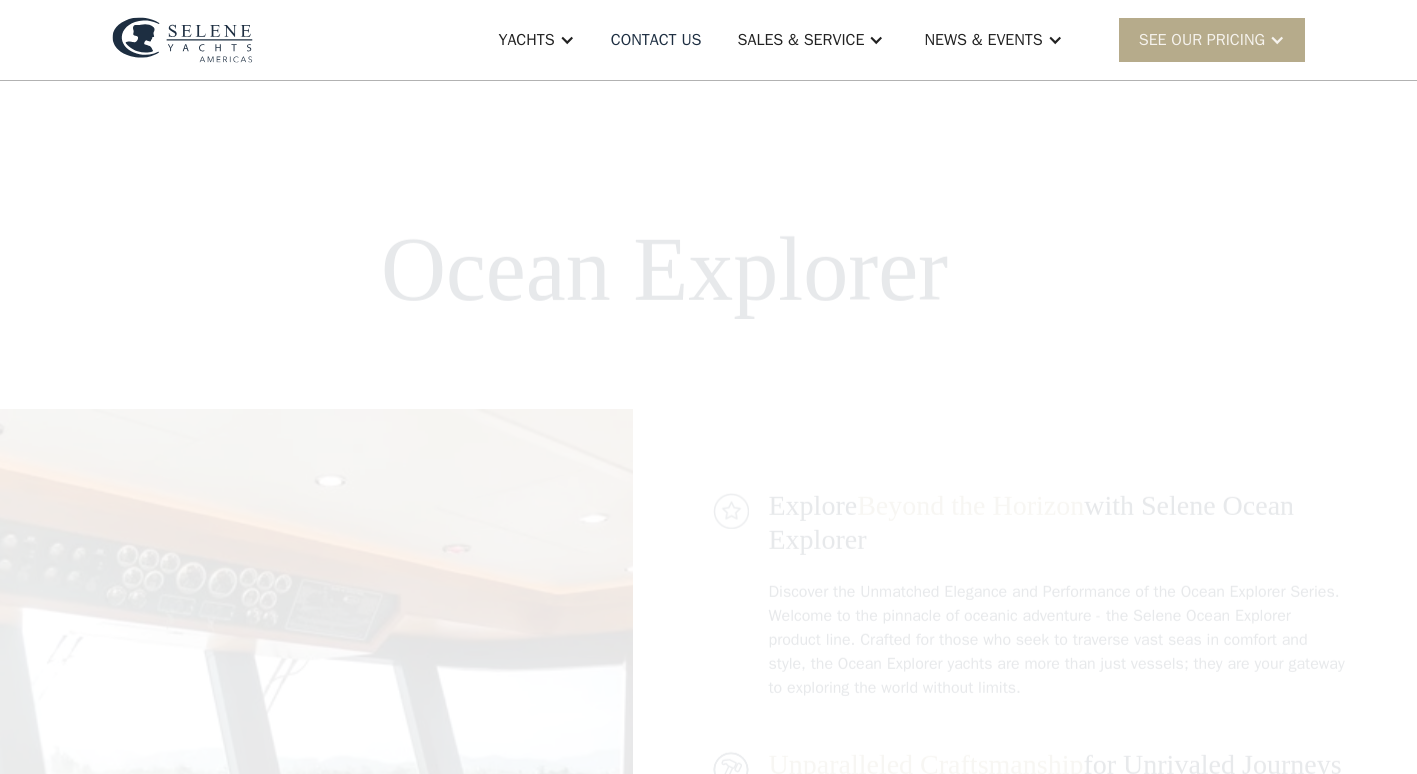 scroll, scrollTop: 0, scrollLeft: 0, axis: both 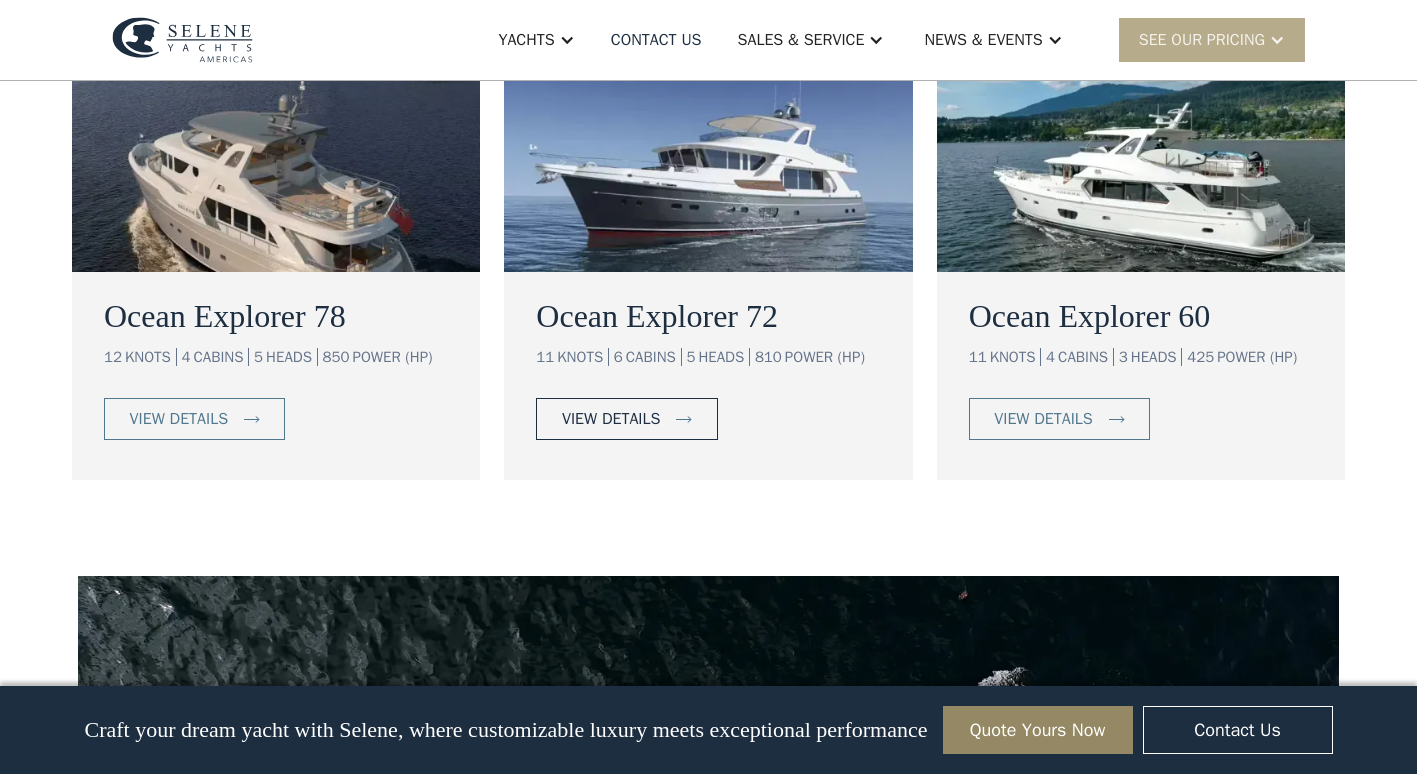 click on "view details" at bounding box center (611, 419) 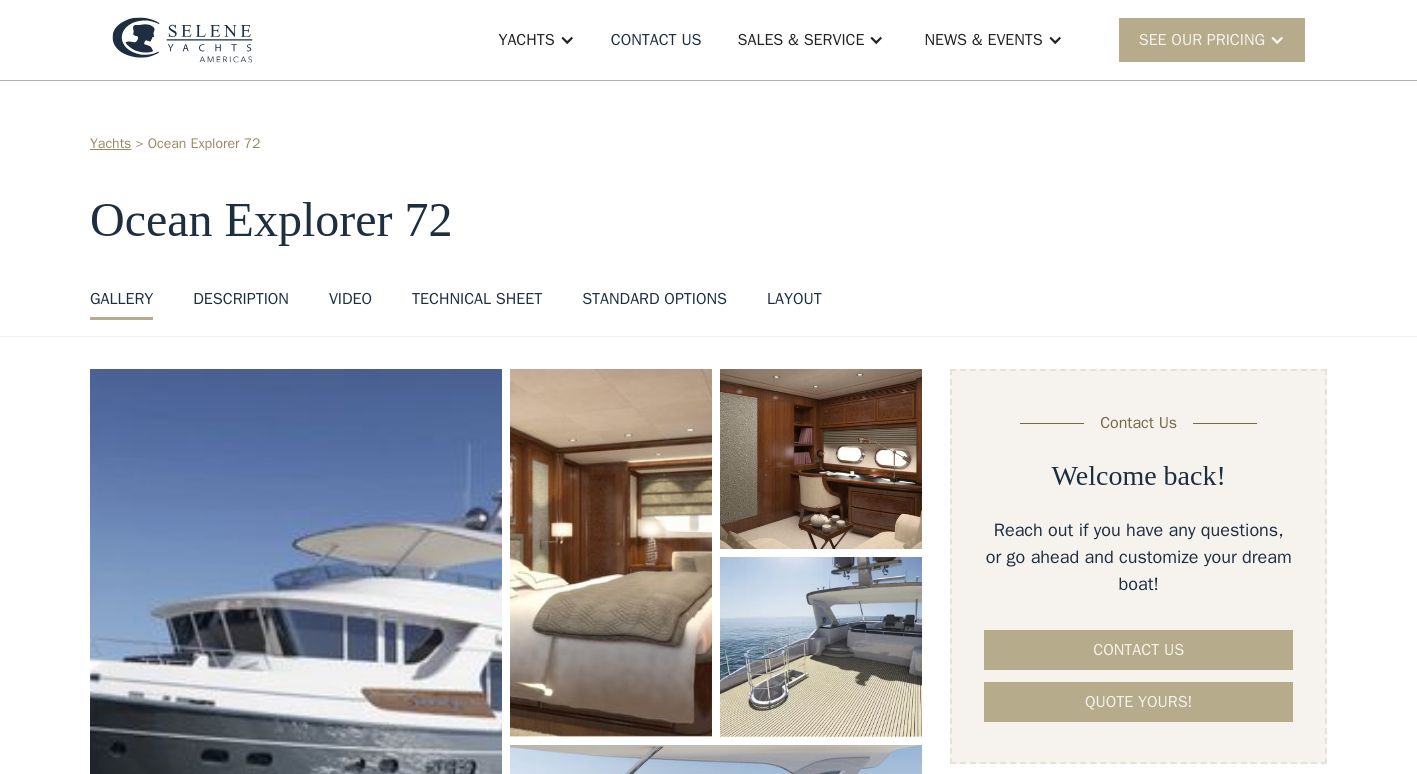 scroll, scrollTop: 0, scrollLeft: 0, axis: both 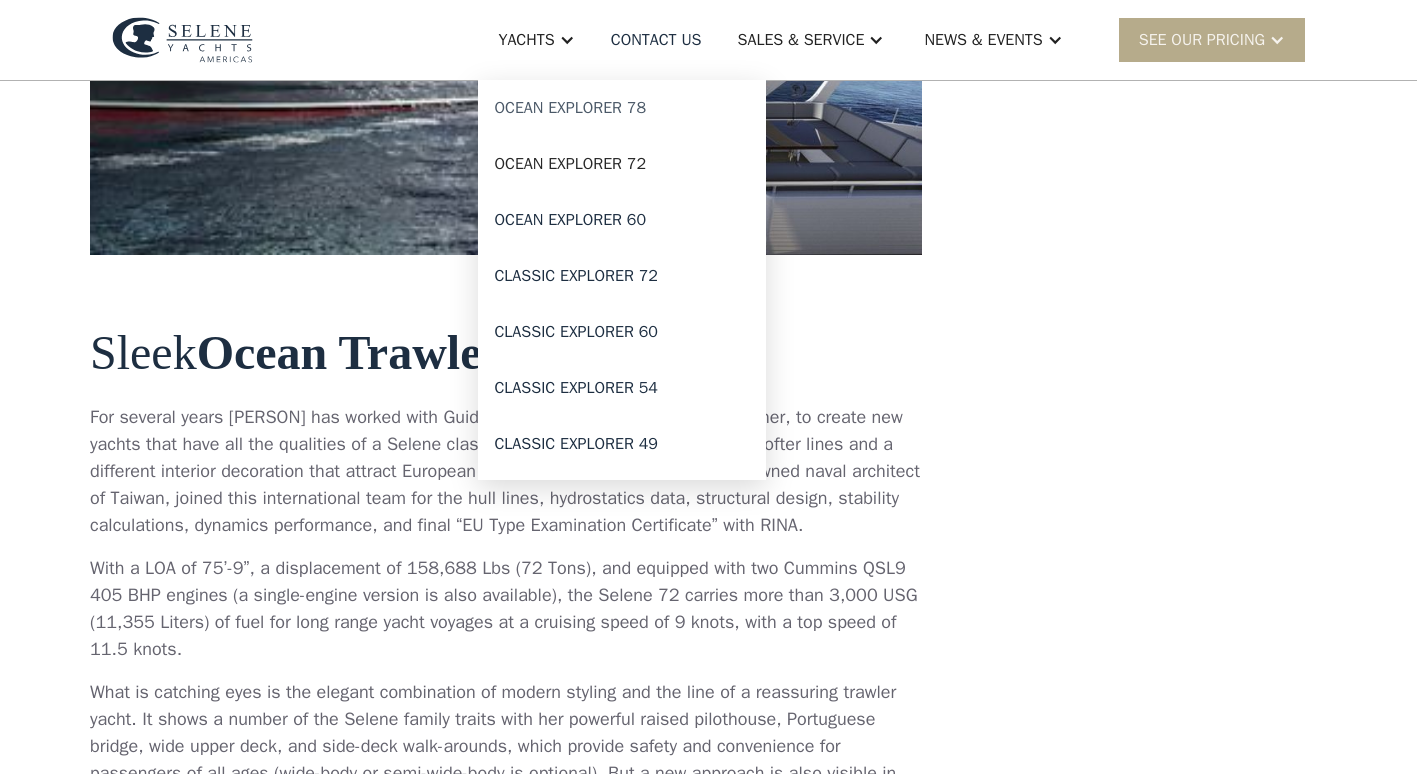 click on "Ocean Explorer 78" at bounding box center [622, 108] 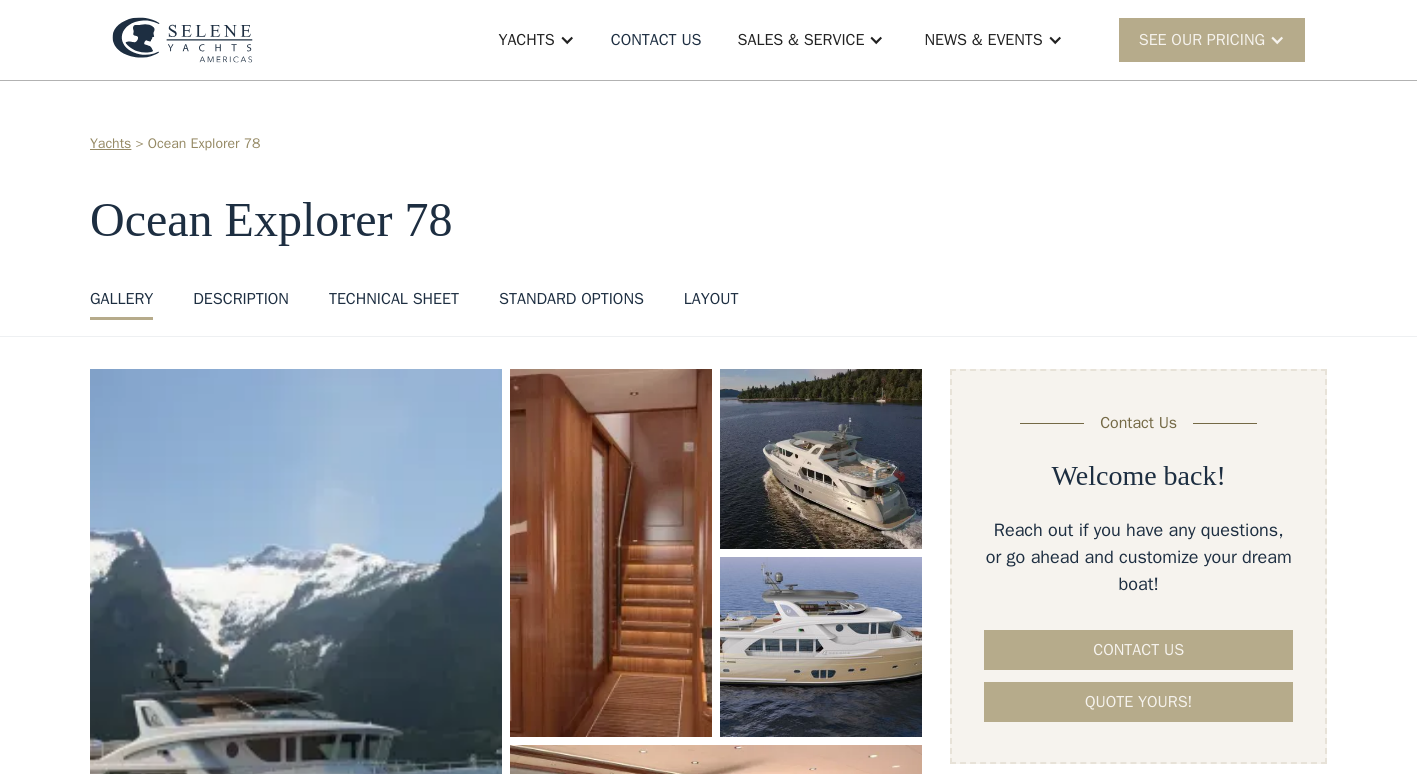 scroll, scrollTop: 0, scrollLeft: 0, axis: both 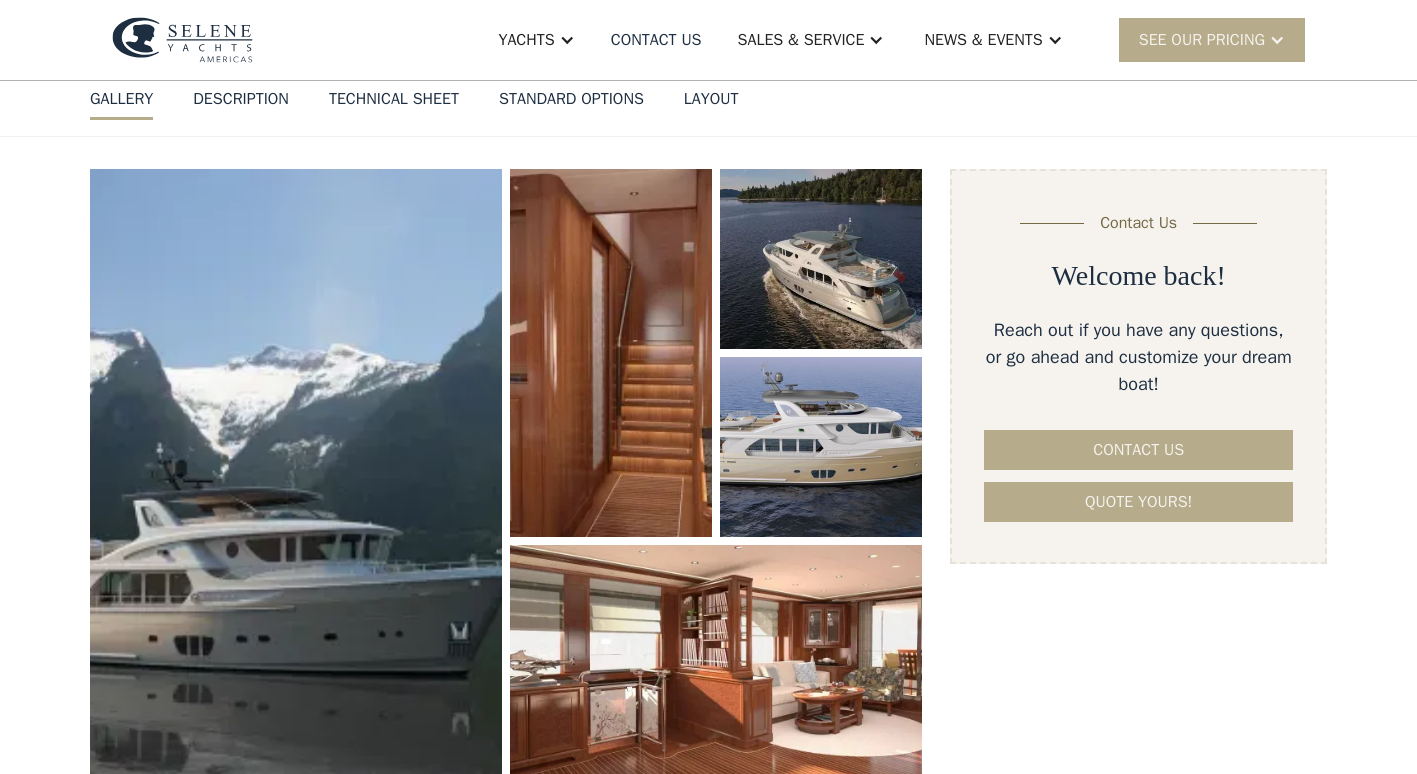 click at bounding box center [296, 472] 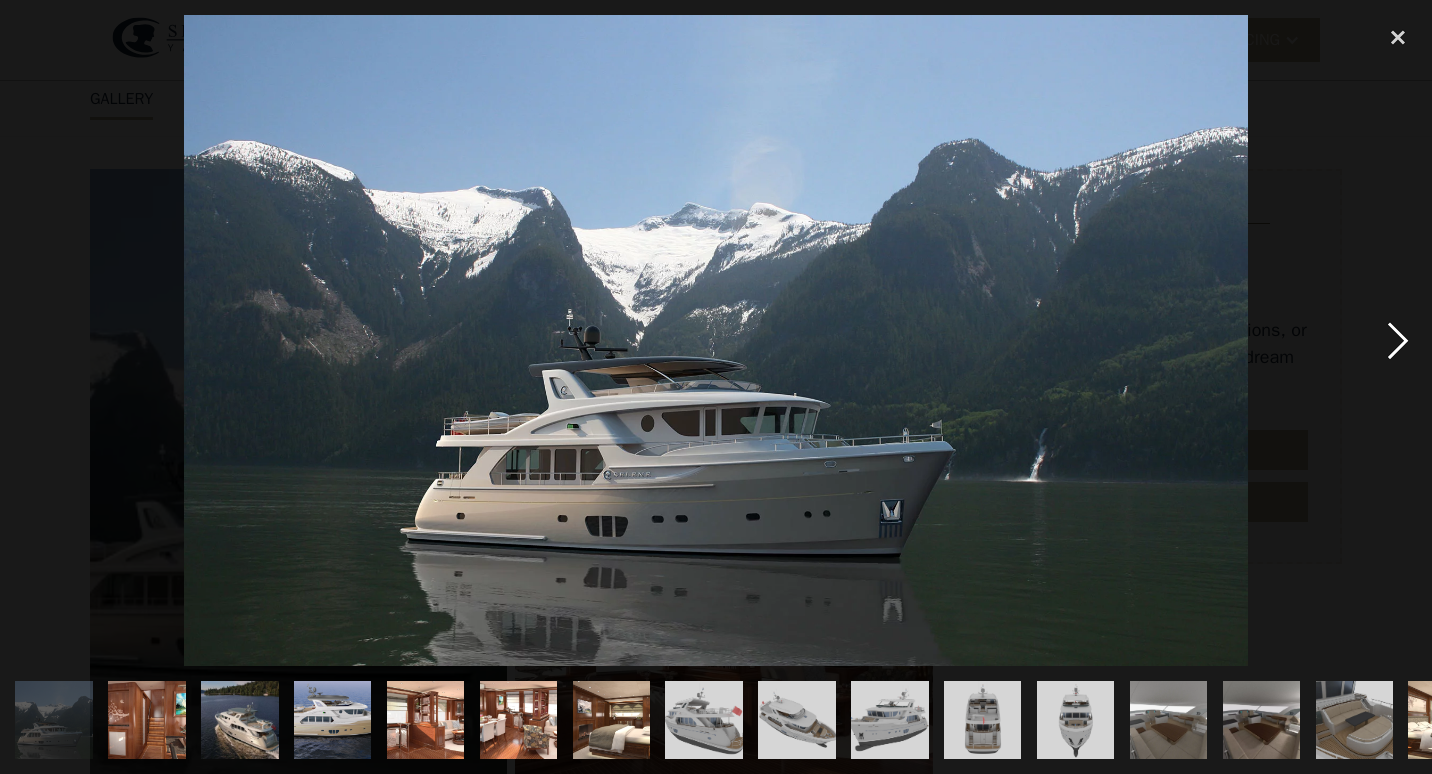 click at bounding box center (1398, 340) 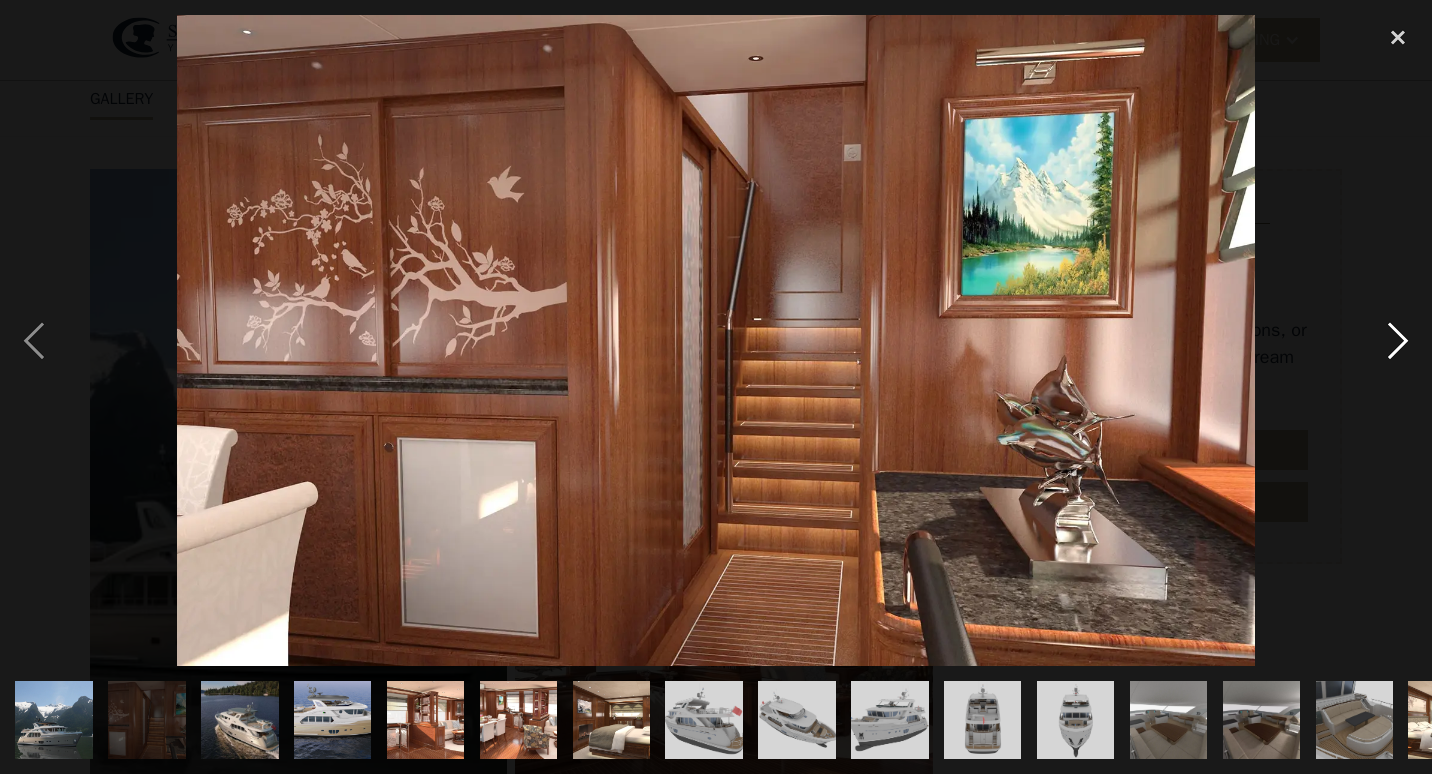 click at bounding box center [1398, 340] 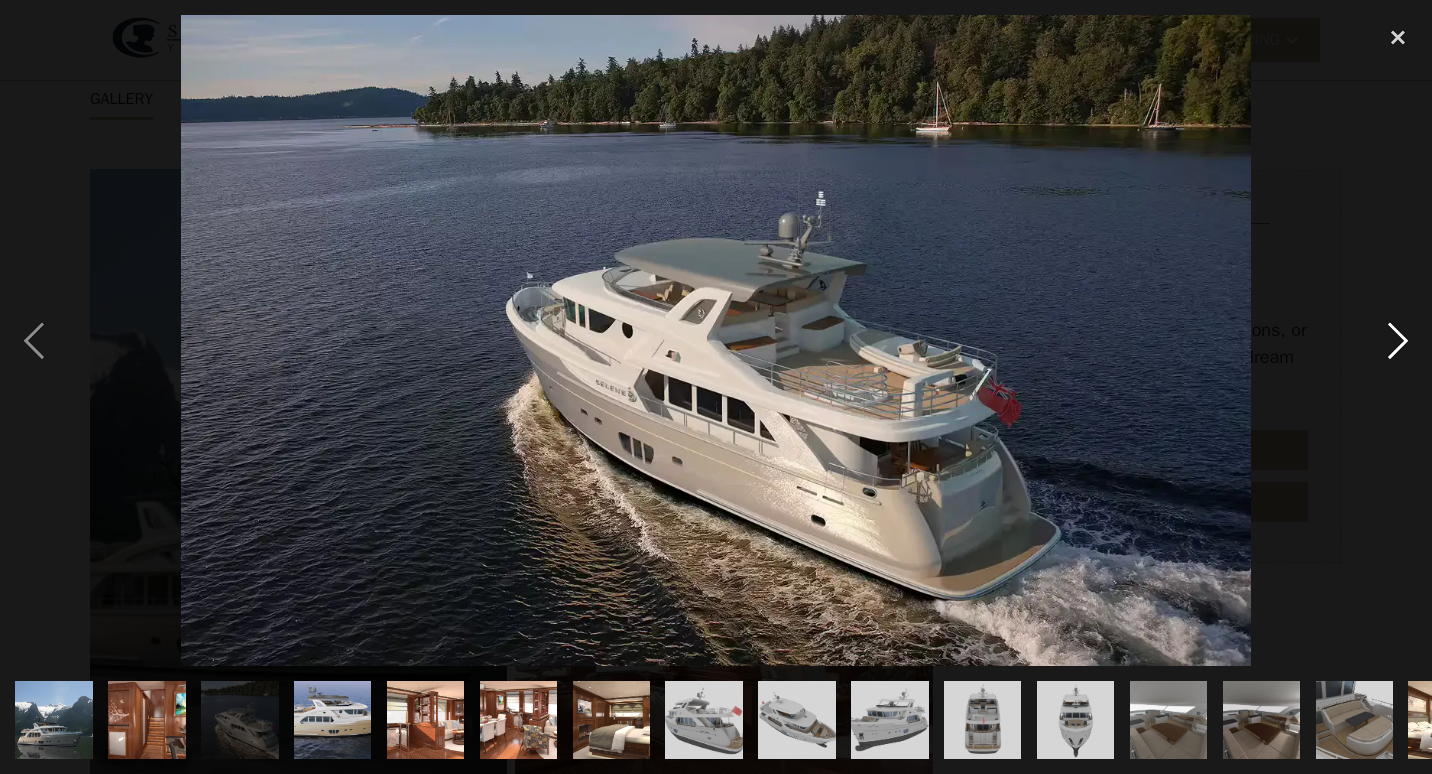 click at bounding box center [1398, 340] 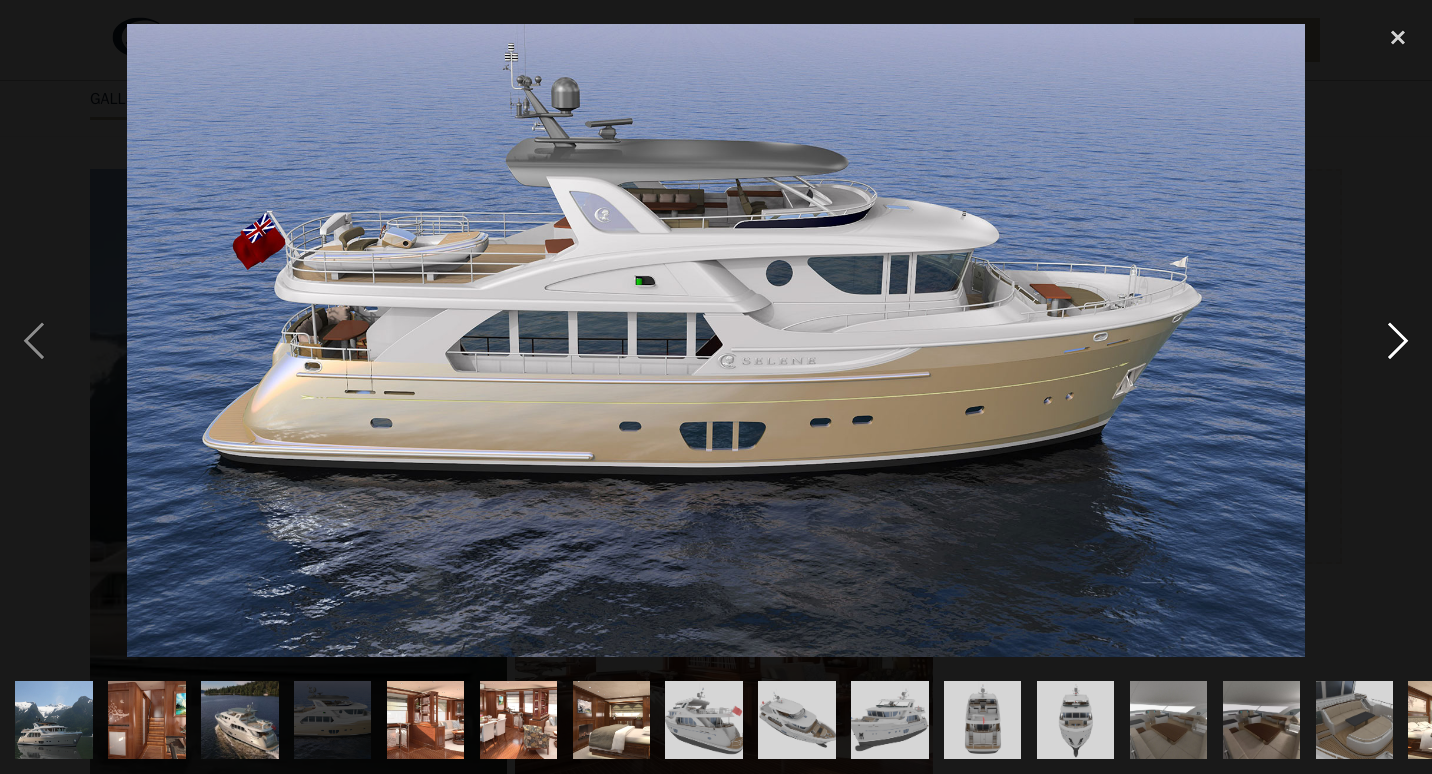 click at bounding box center (1398, 340) 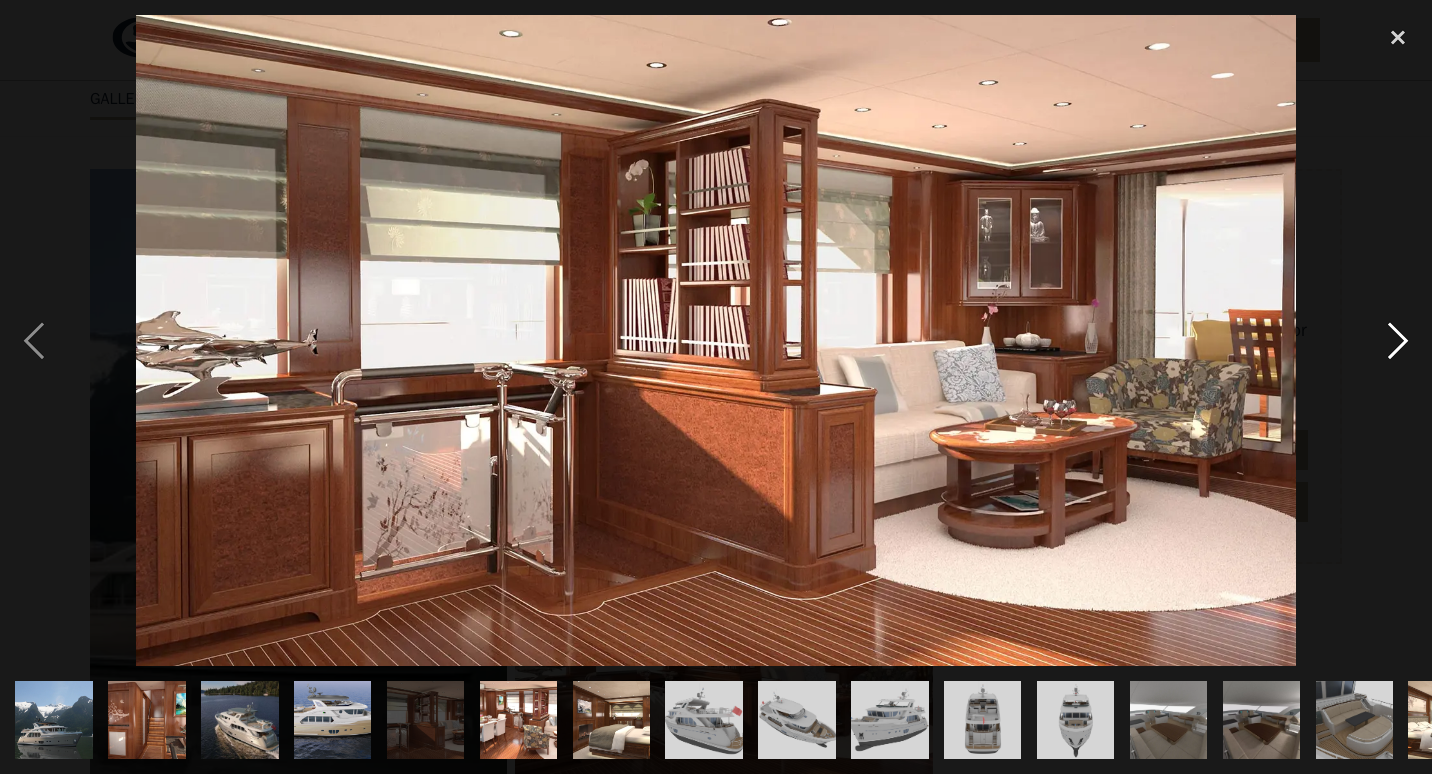 click at bounding box center [1398, 340] 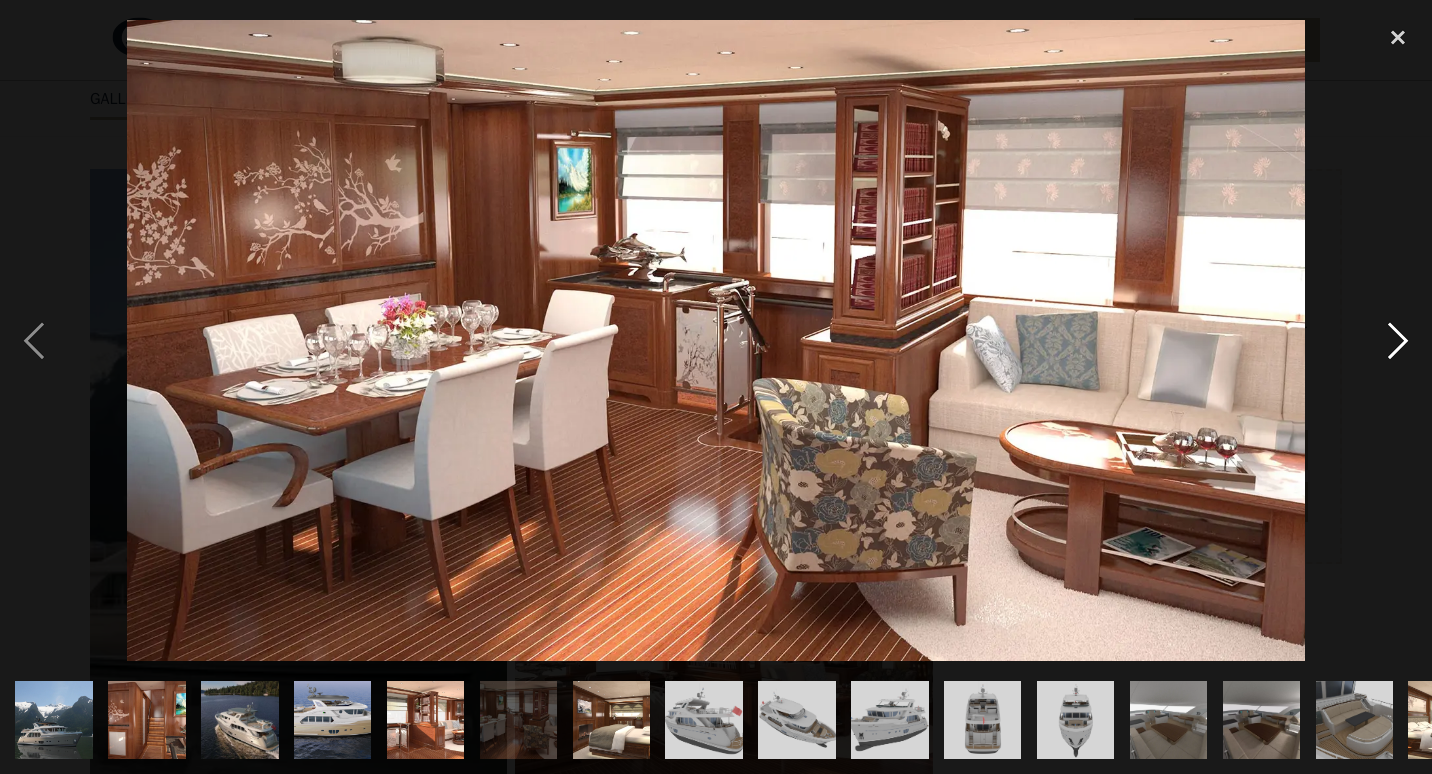 click at bounding box center (1398, 340) 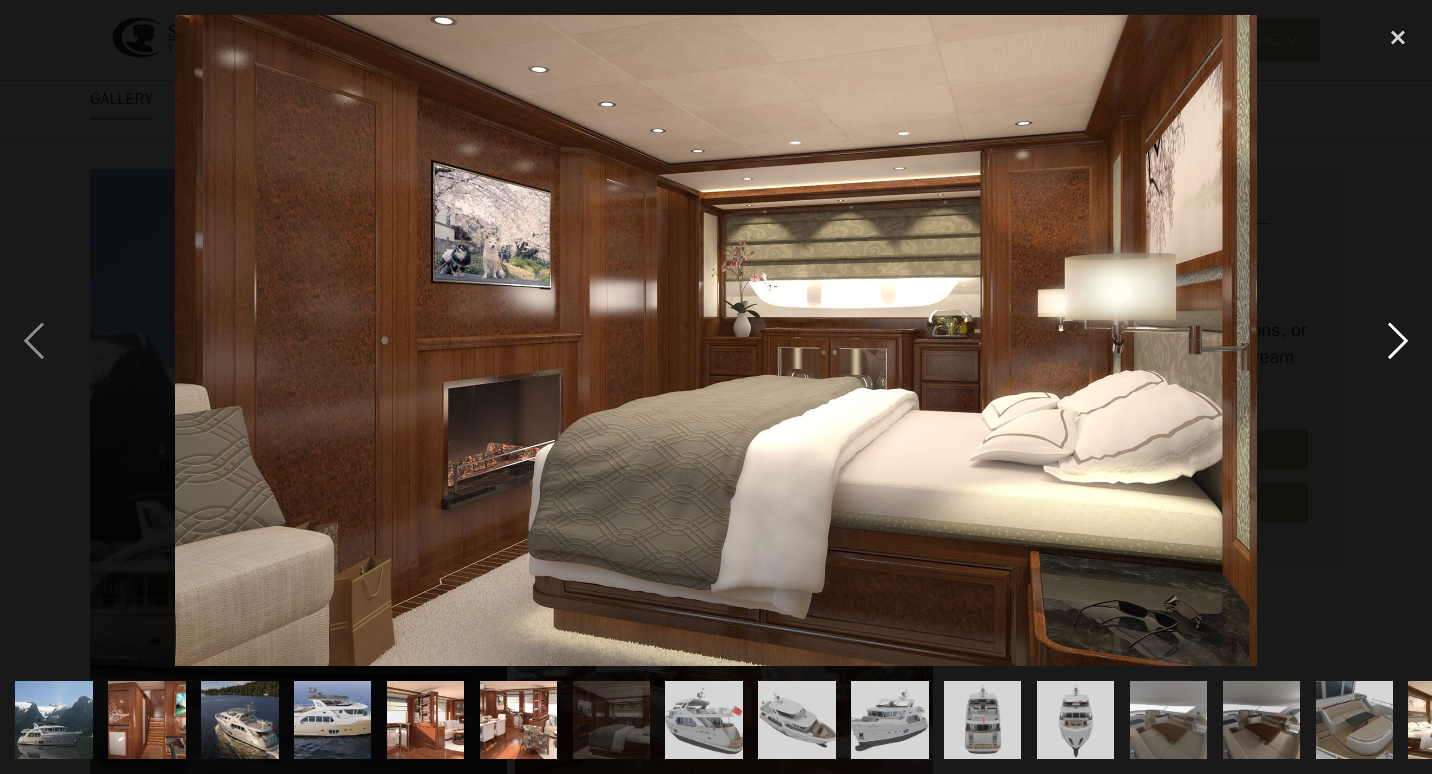 click at bounding box center (1398, 340) 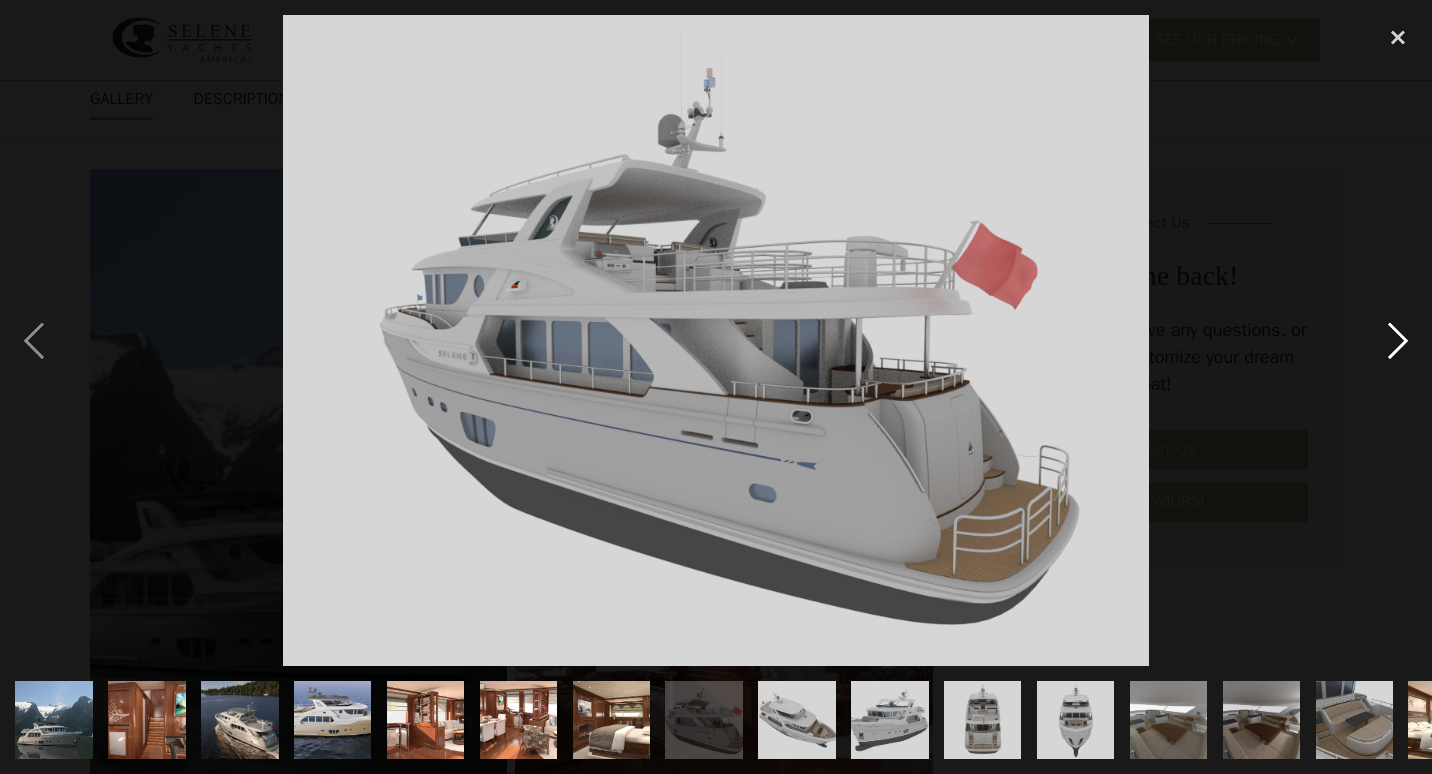 click at bounding box center (1398, 340) 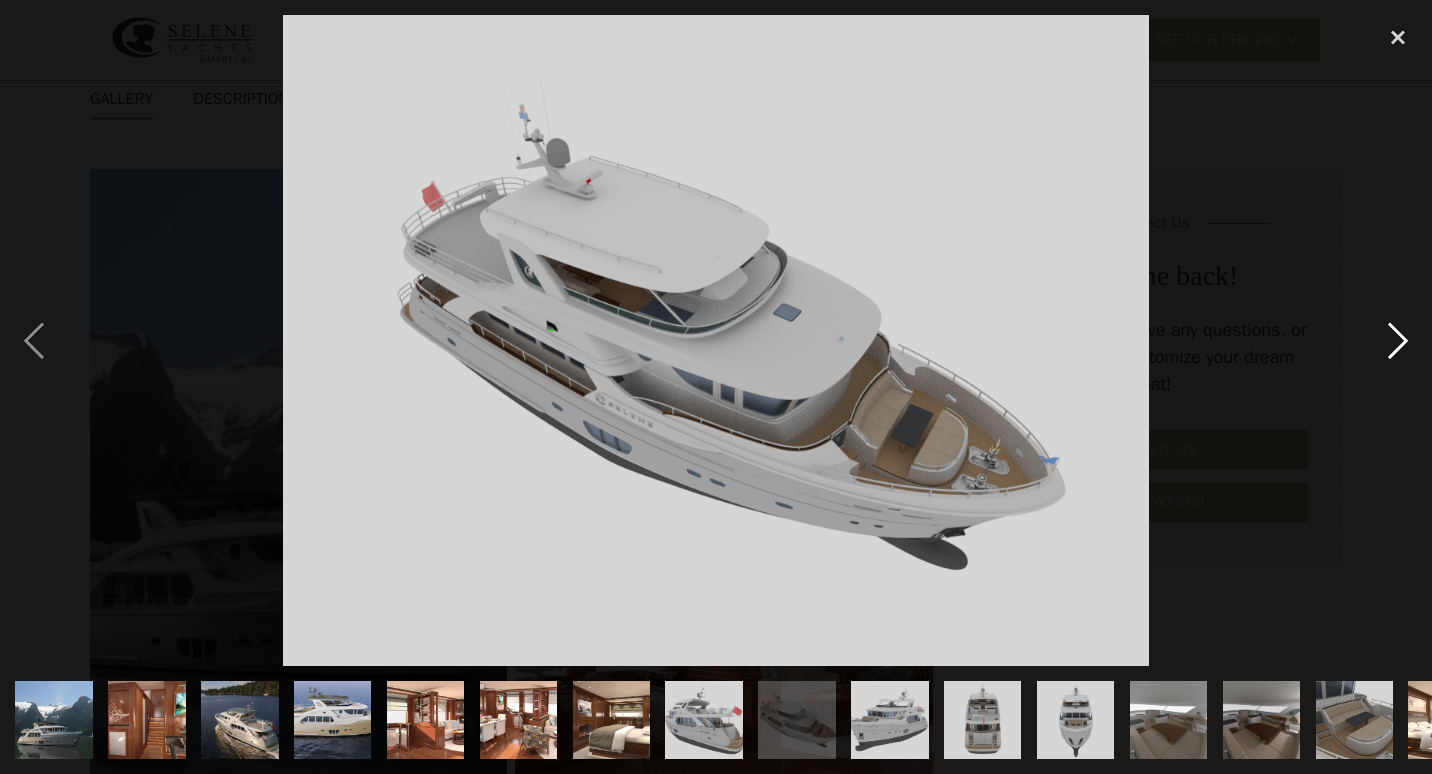 click at bounding box center (1398, 340) 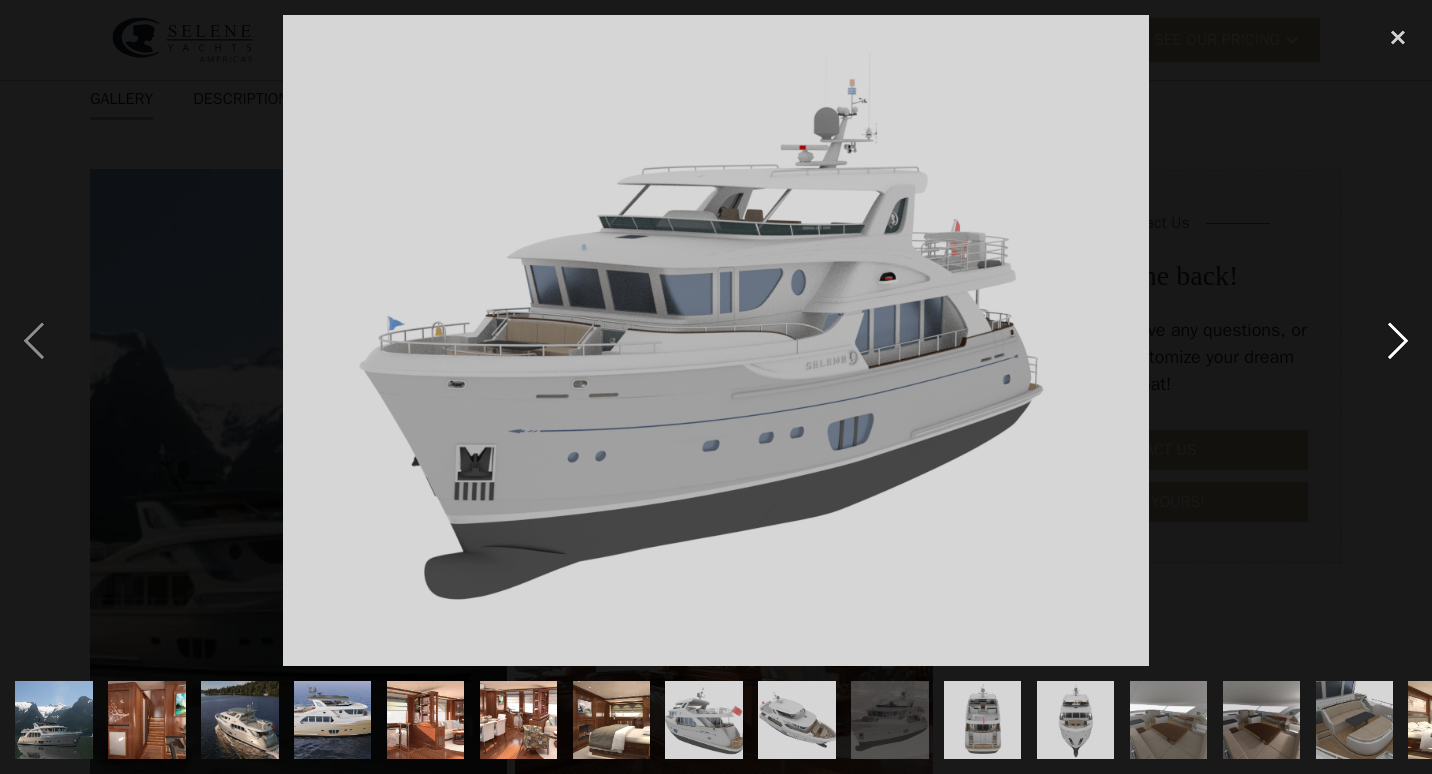 click at bounding box center [1398, 340] 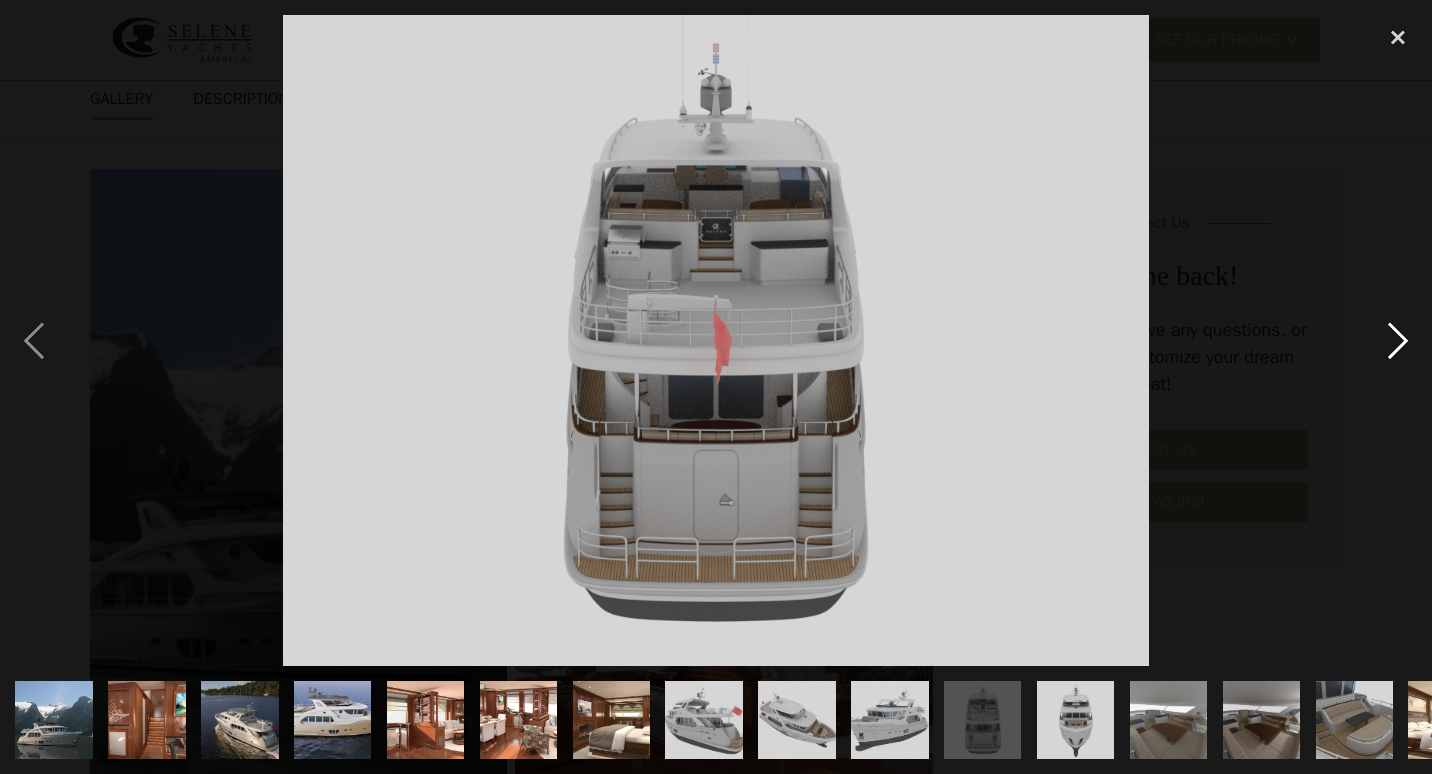 click at bounding box center [1398, 340] 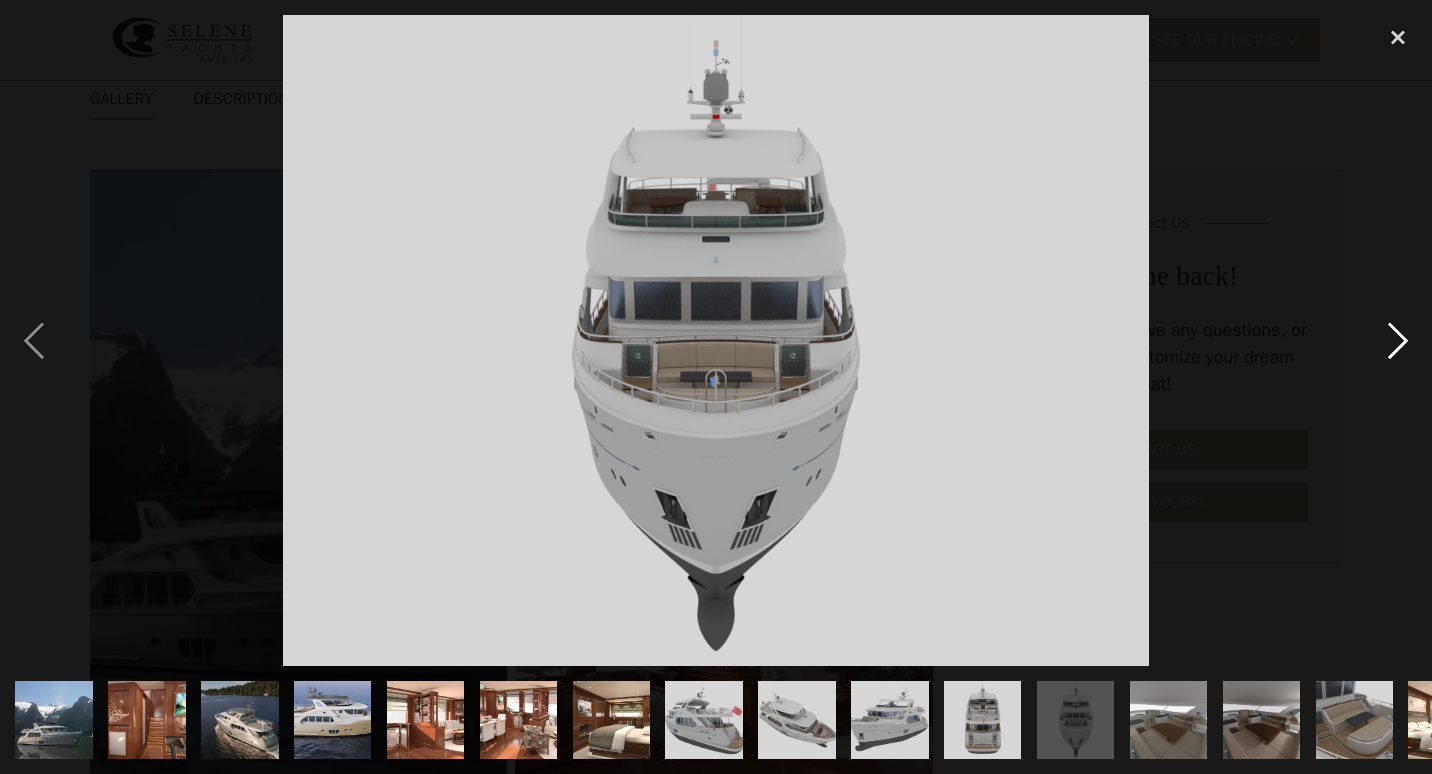 click at bounding box center (1398, 340) 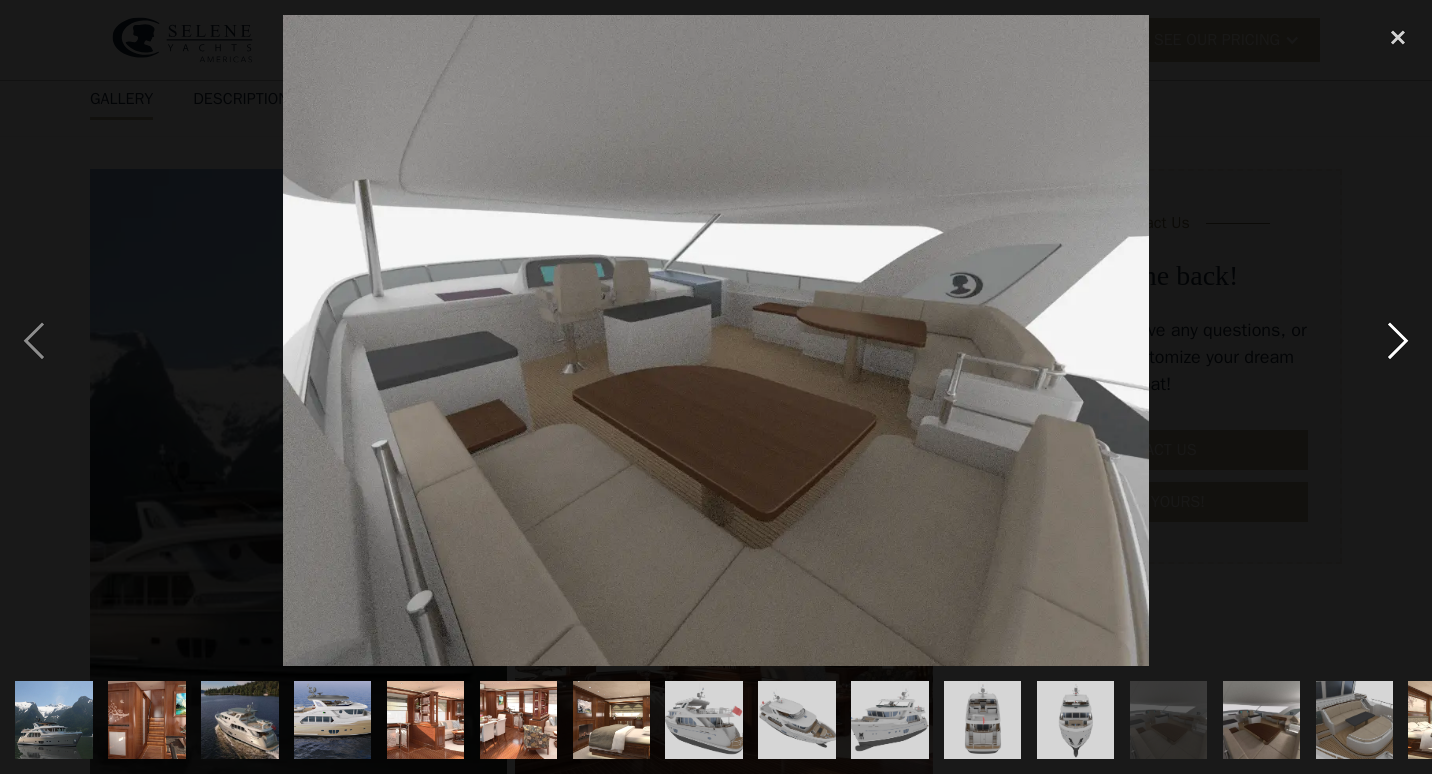 click at bounding box center (1398, 340) 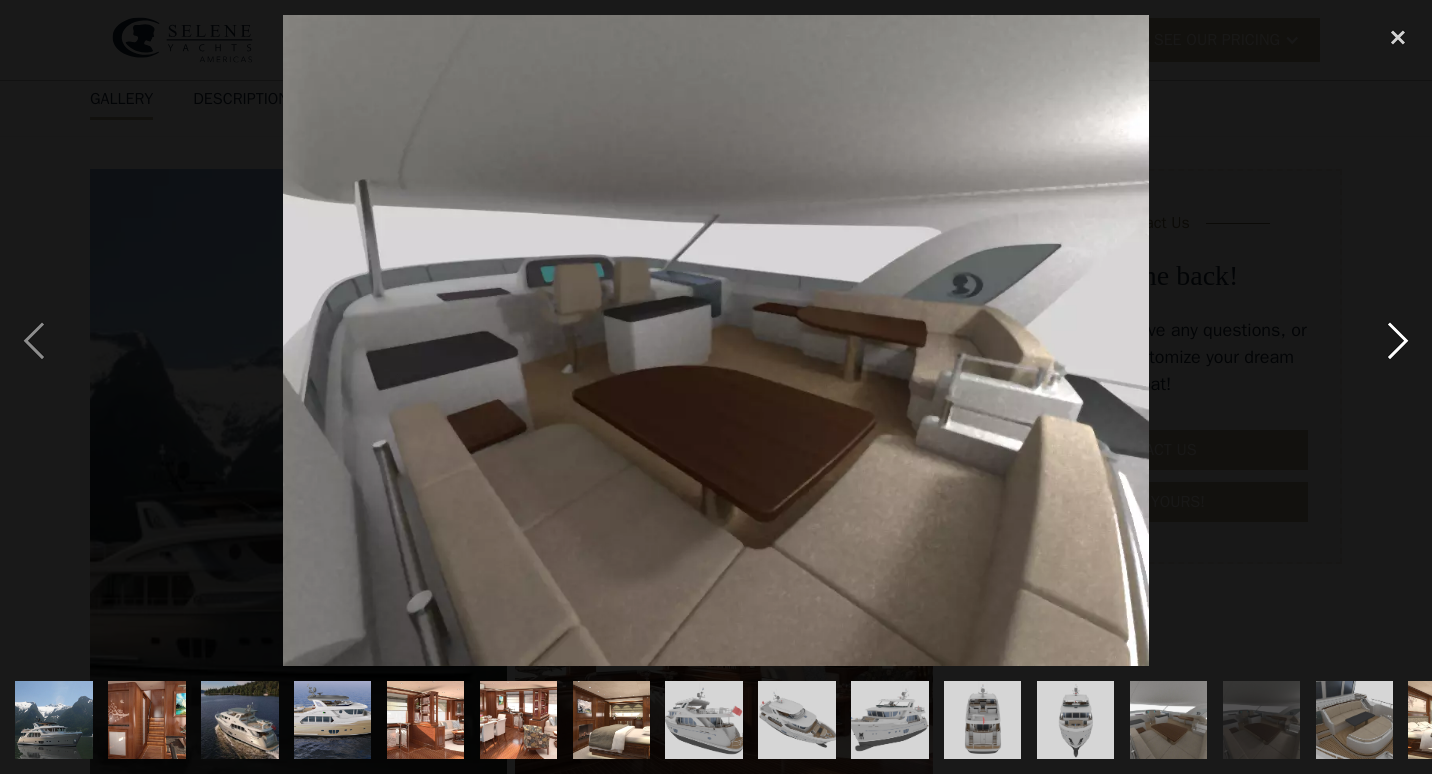 click at bounding box center [1398, 340] 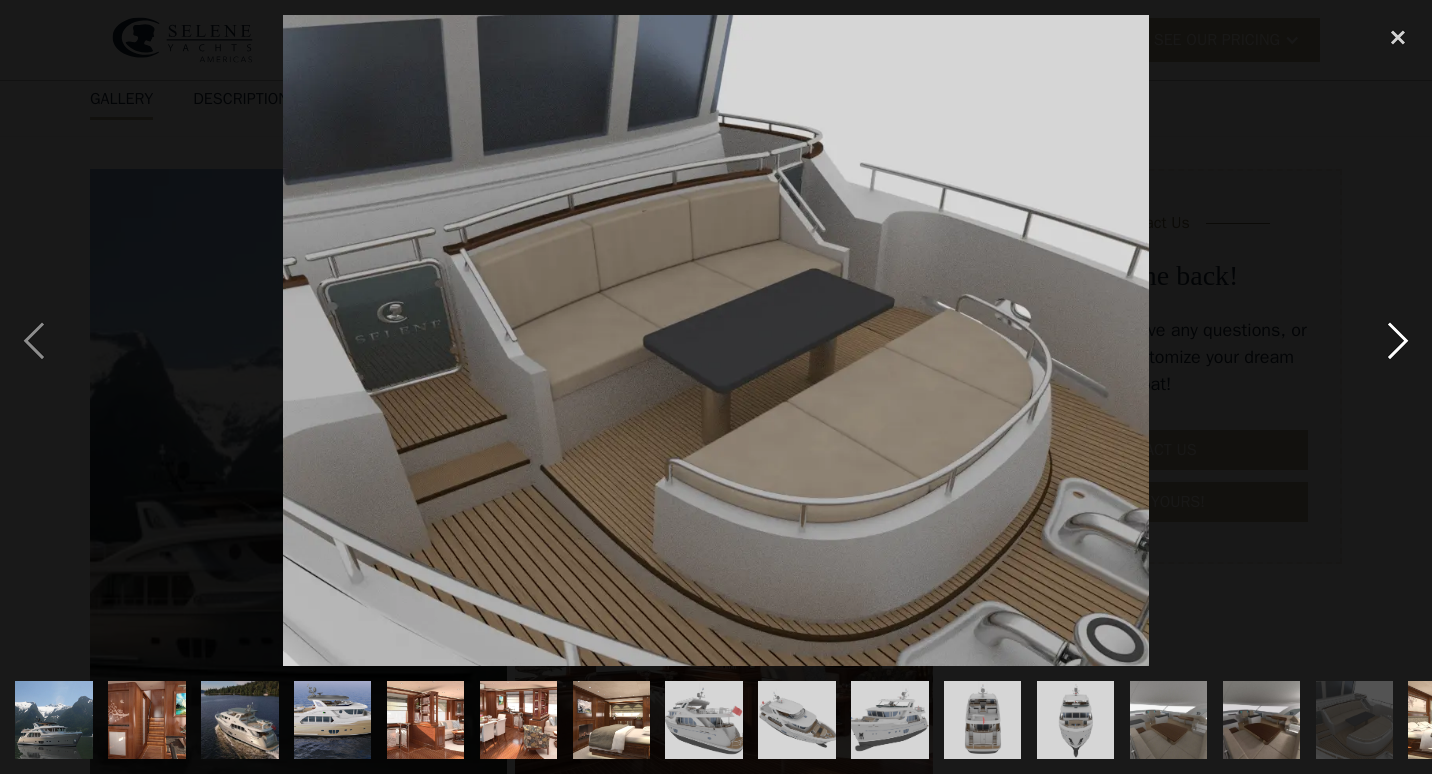 click at bounding box center (1398, 340) 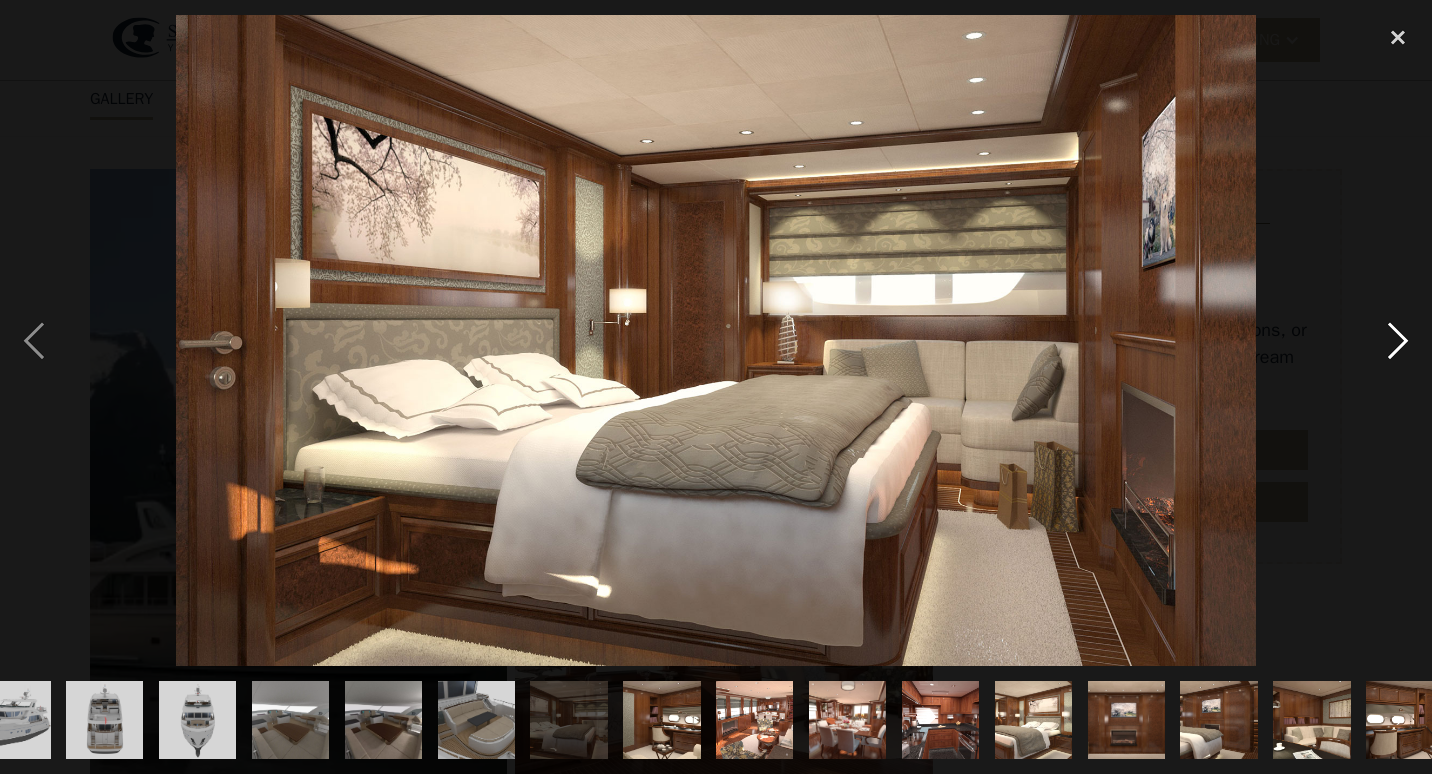 scroll, scrollTop: 0, scrollLeft: 905, axis: horizontal 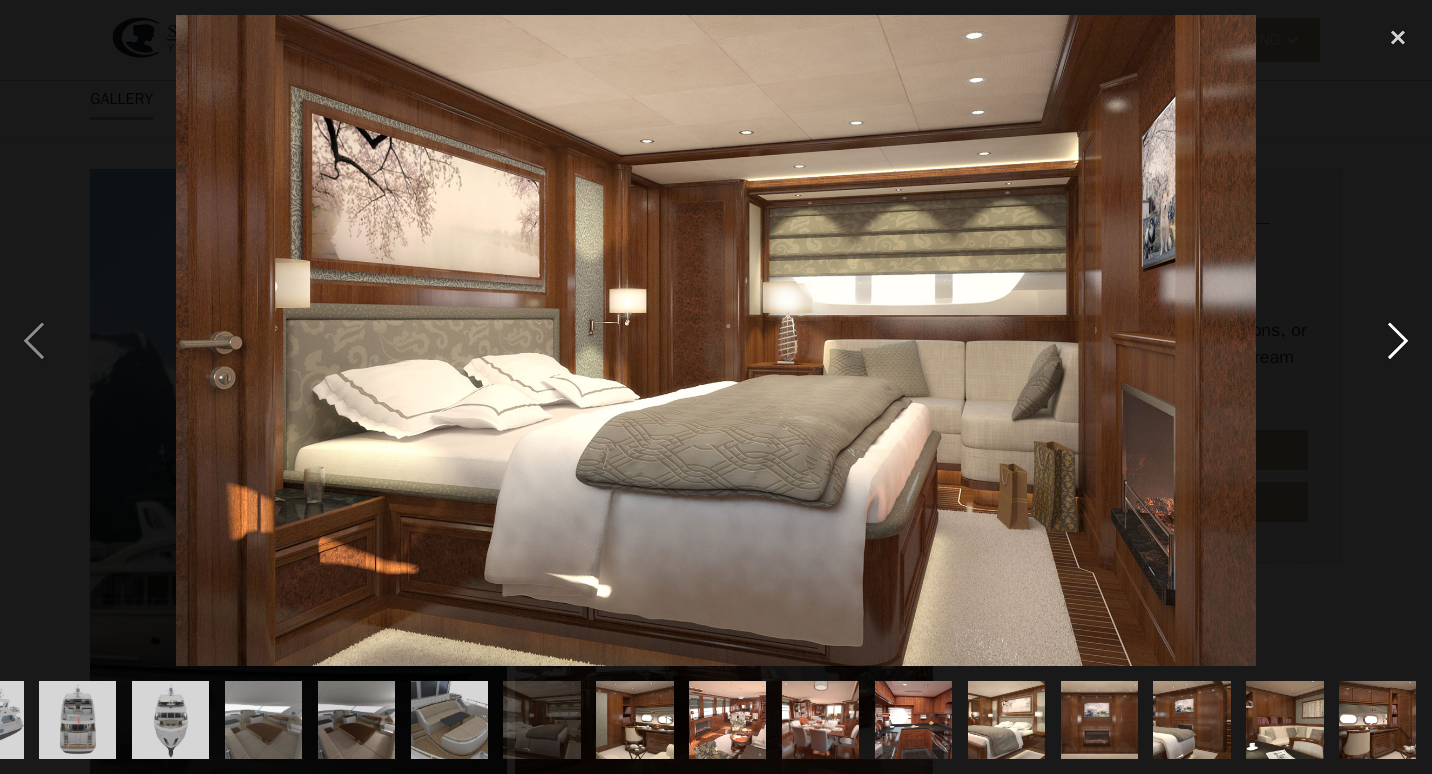click at bounding box center (1398, 340) 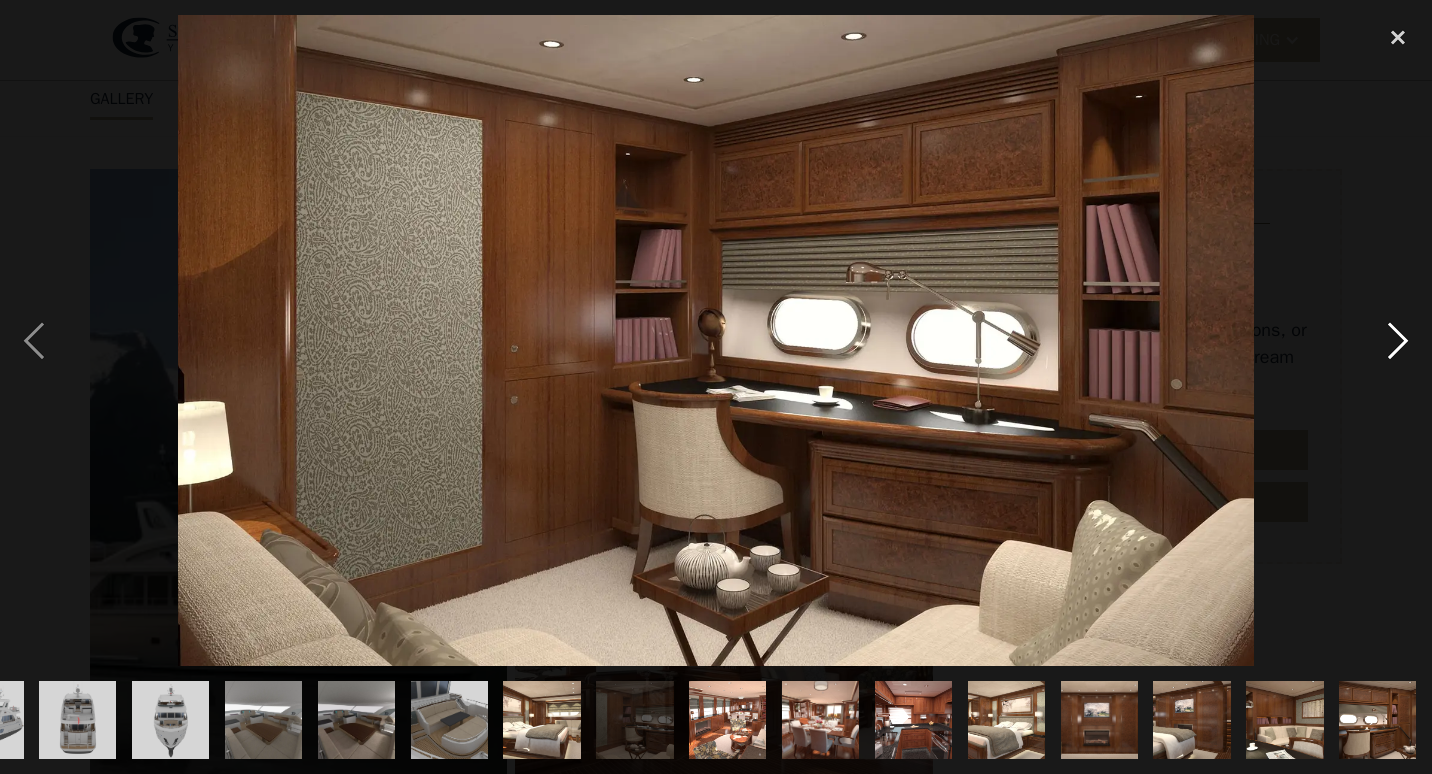 click at bounding box center [1398, 340] 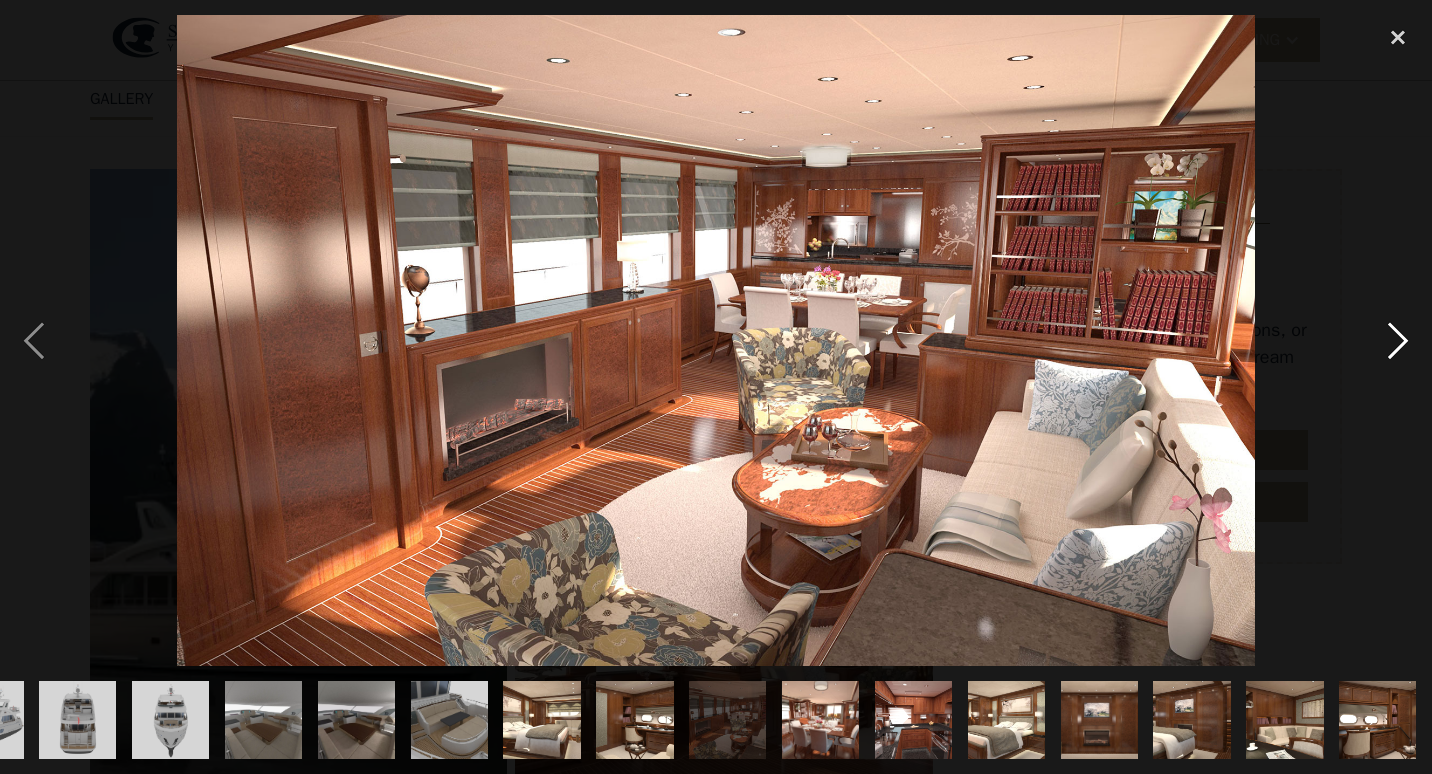 click at bounding box center [1398, 340] 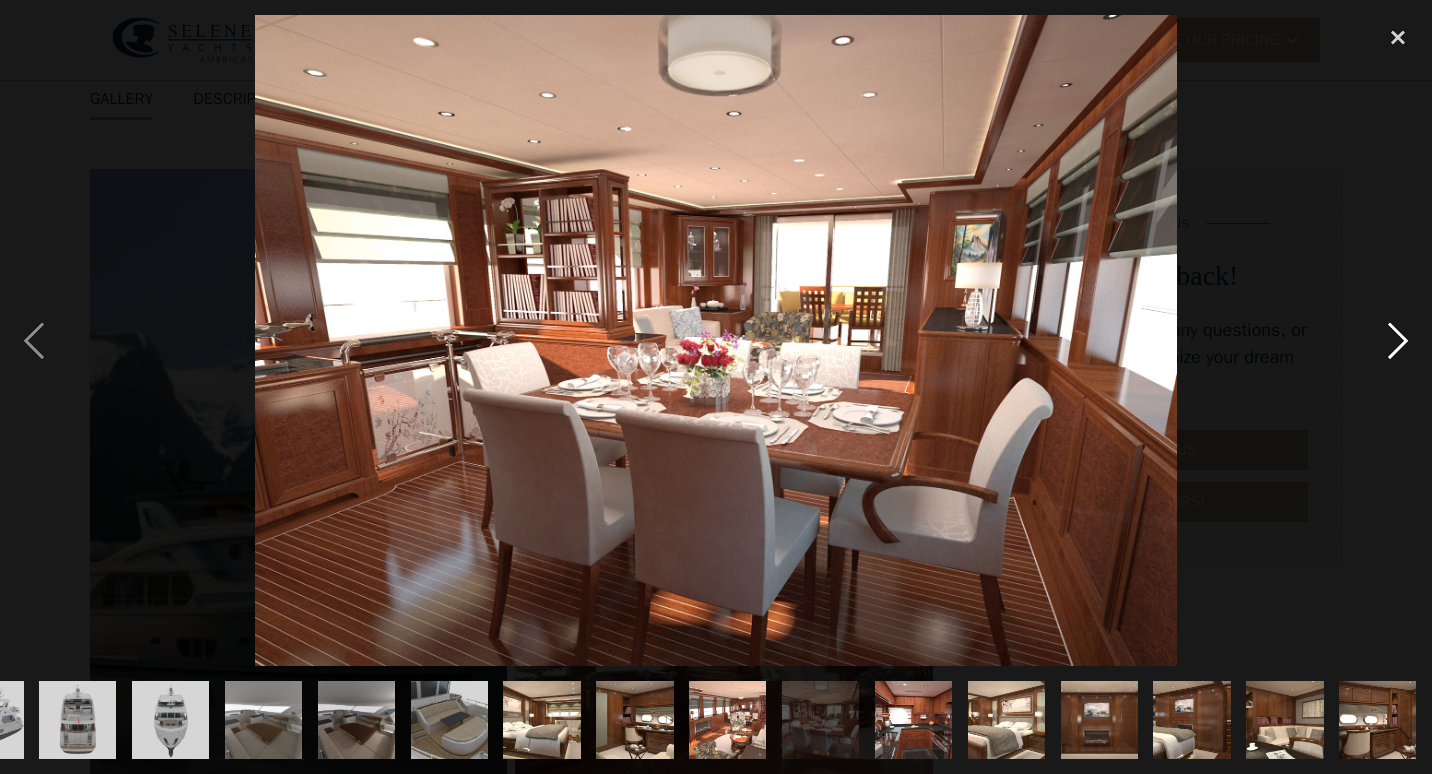 click at bounding box center [1398, 340] 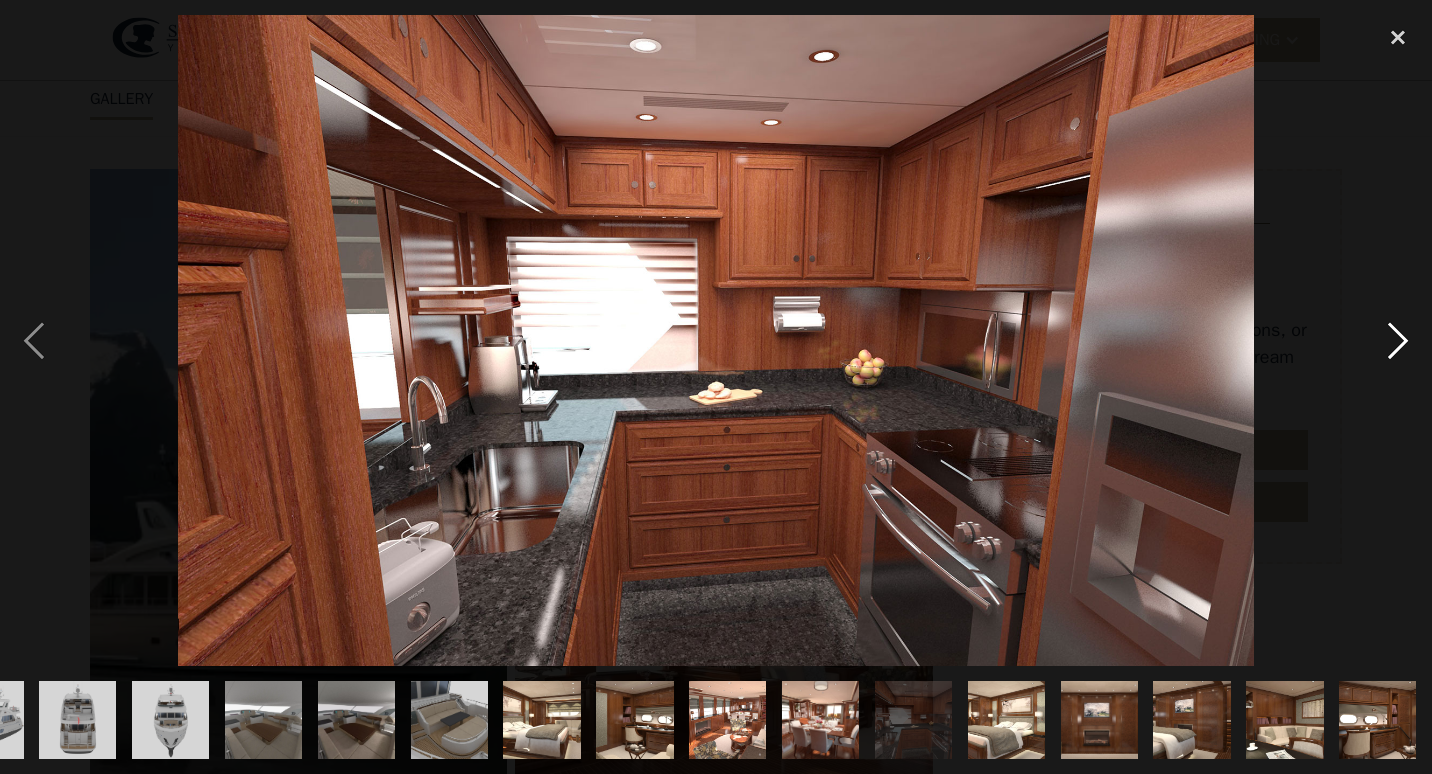 click at bounding box center (1398, 340) 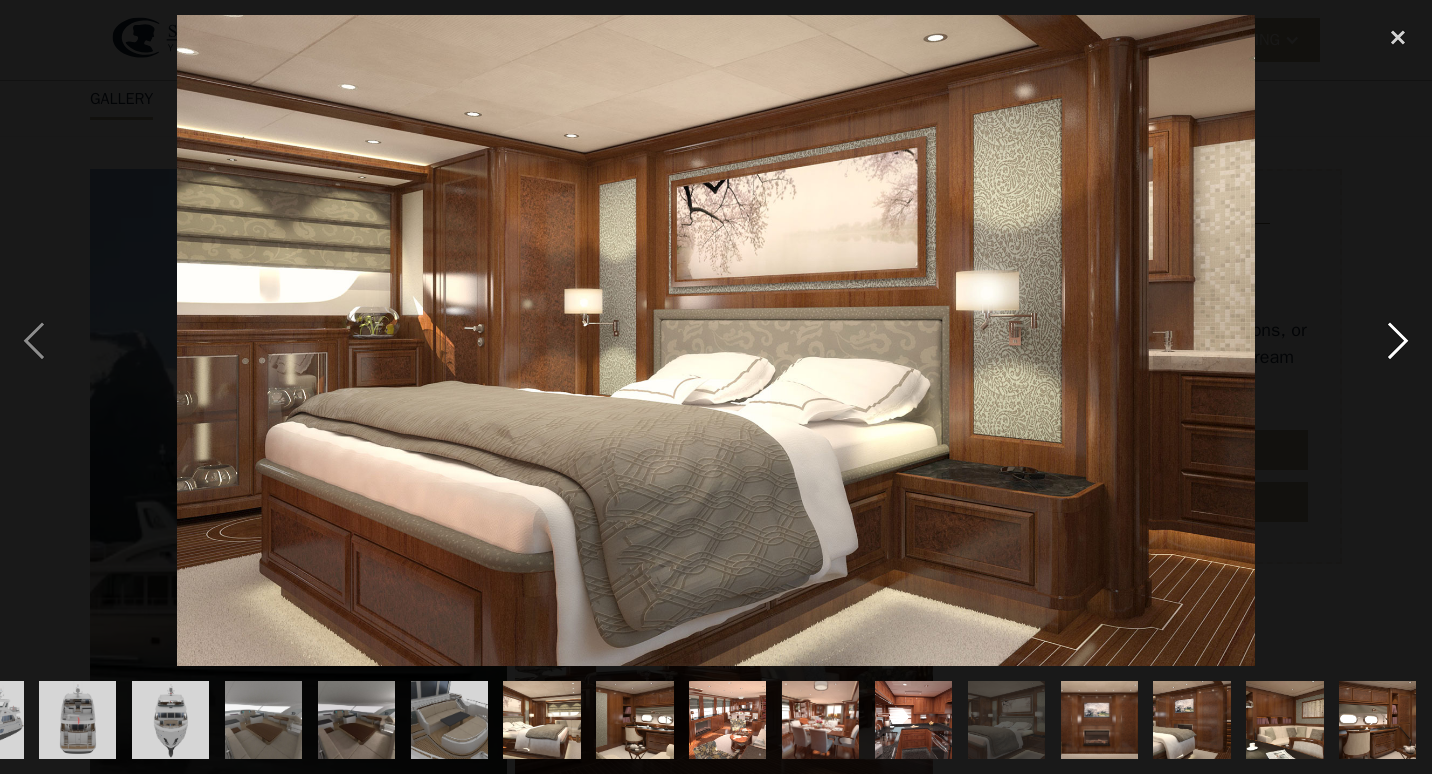 click at bounding box center [1398, 340] 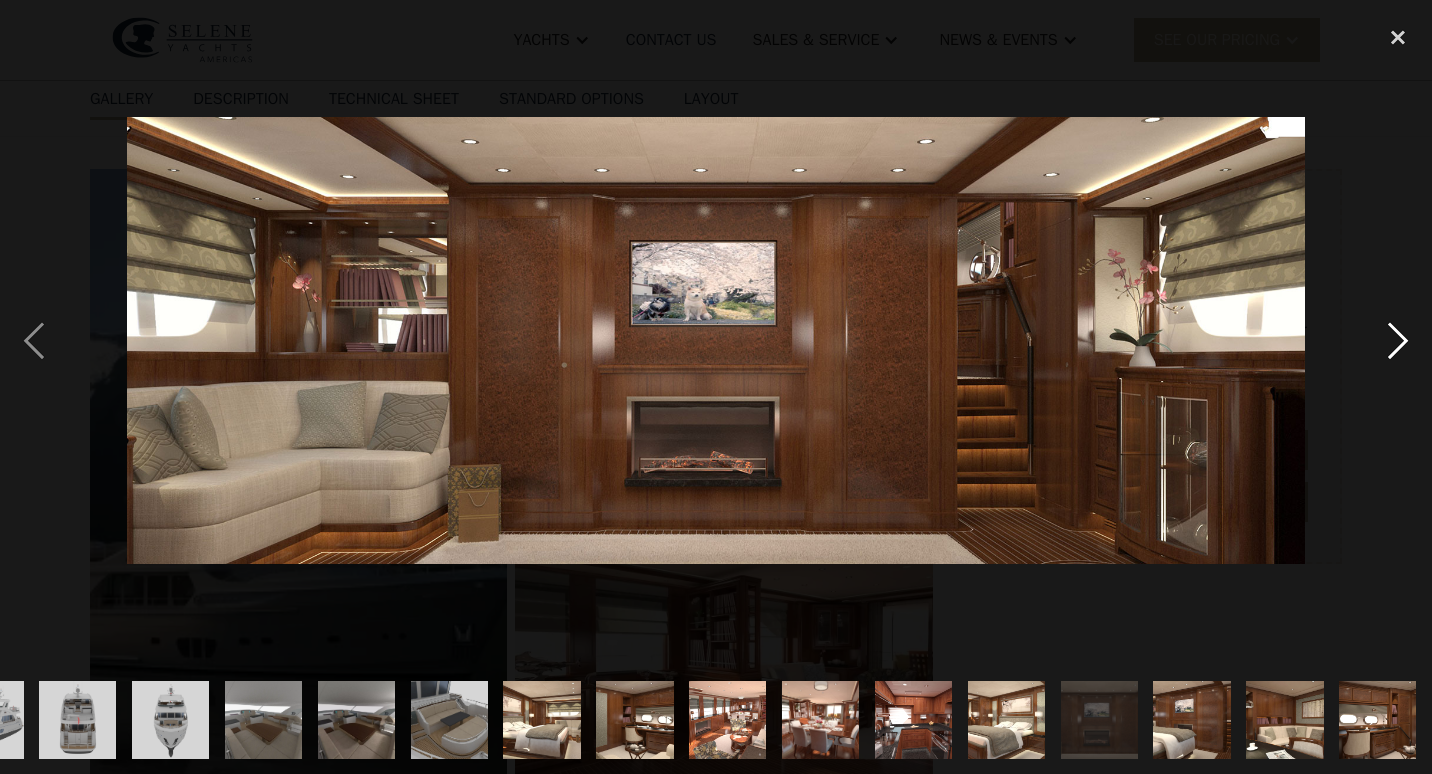 click at bounding box center [1398, 340] 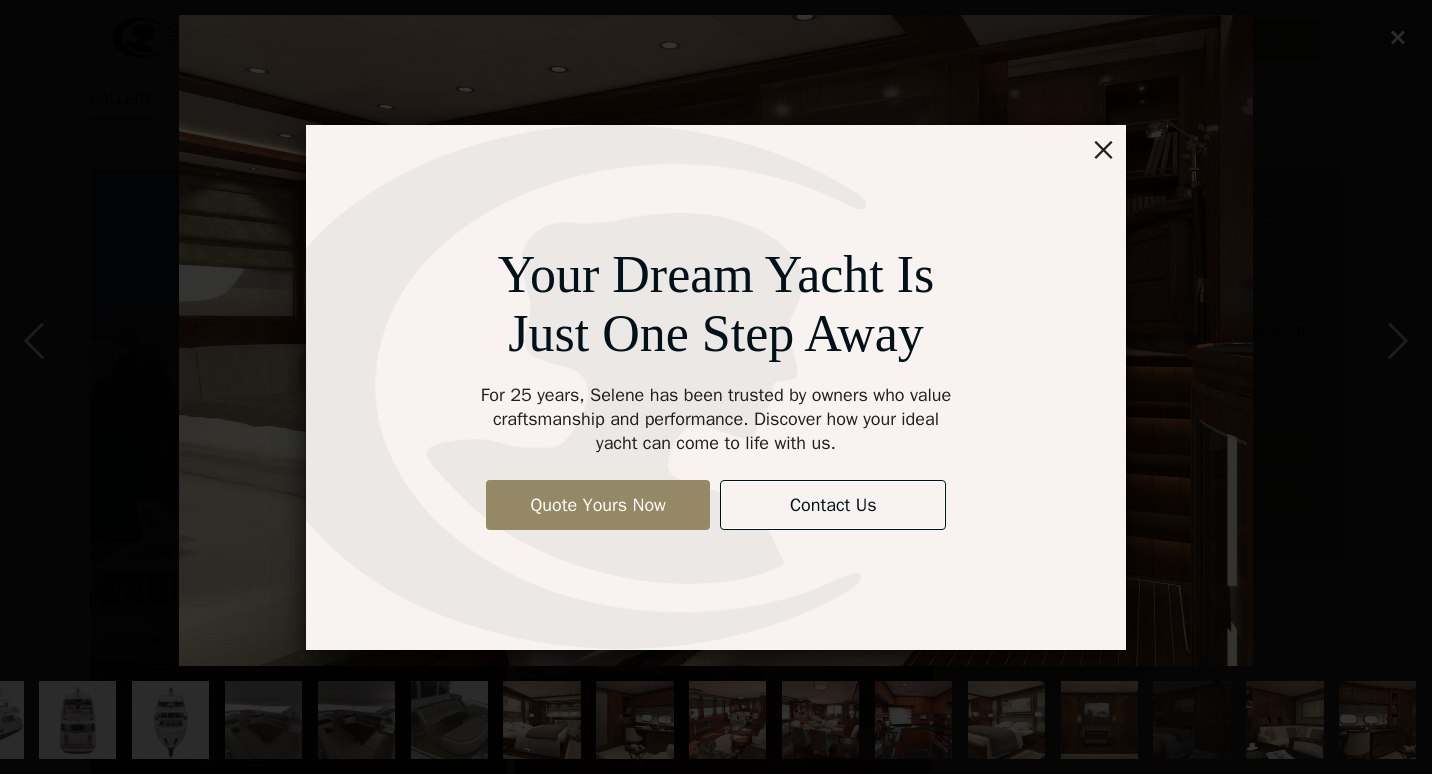 click on "Your Dream Yacht Is Just One Step Away
For 25 years, Selene has been trusted by owners who value craftsmanship and performance. Discover how your ideal yacht can come to life with us.
Quote Yours Now Contact Us
×" at bounding box center [716, 387] 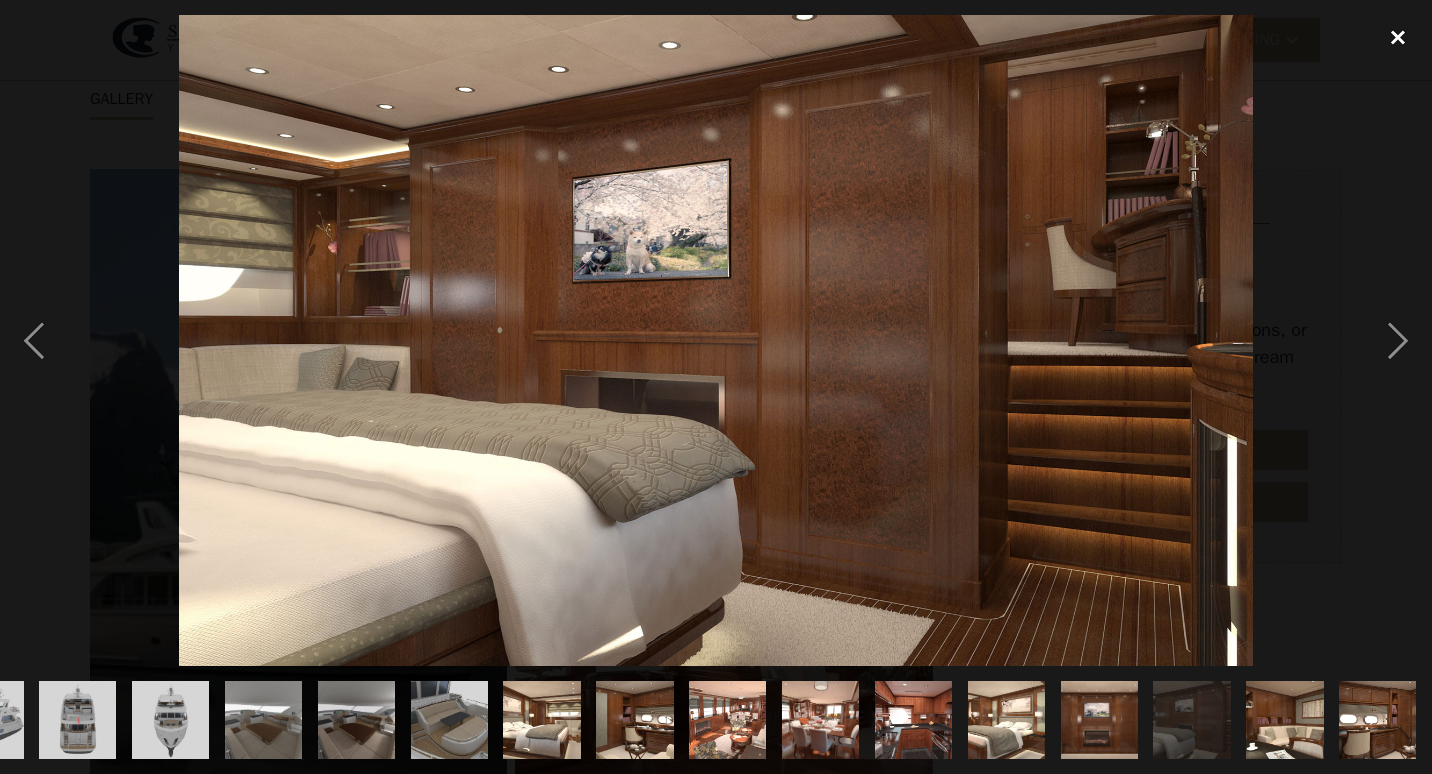 click at bounding box center [1398, 37] 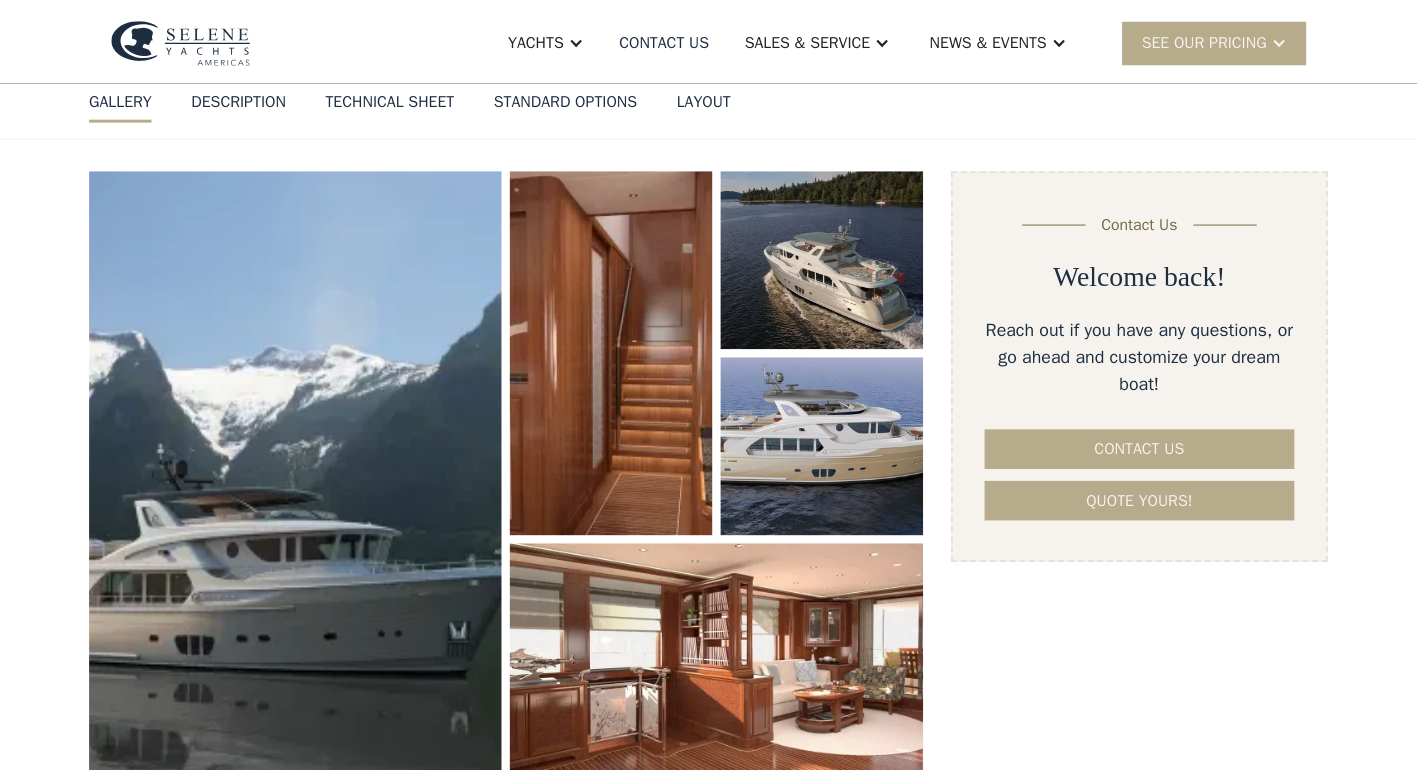 scroll, scrollTop: 202, scrollLeft: 0, axis: vertical 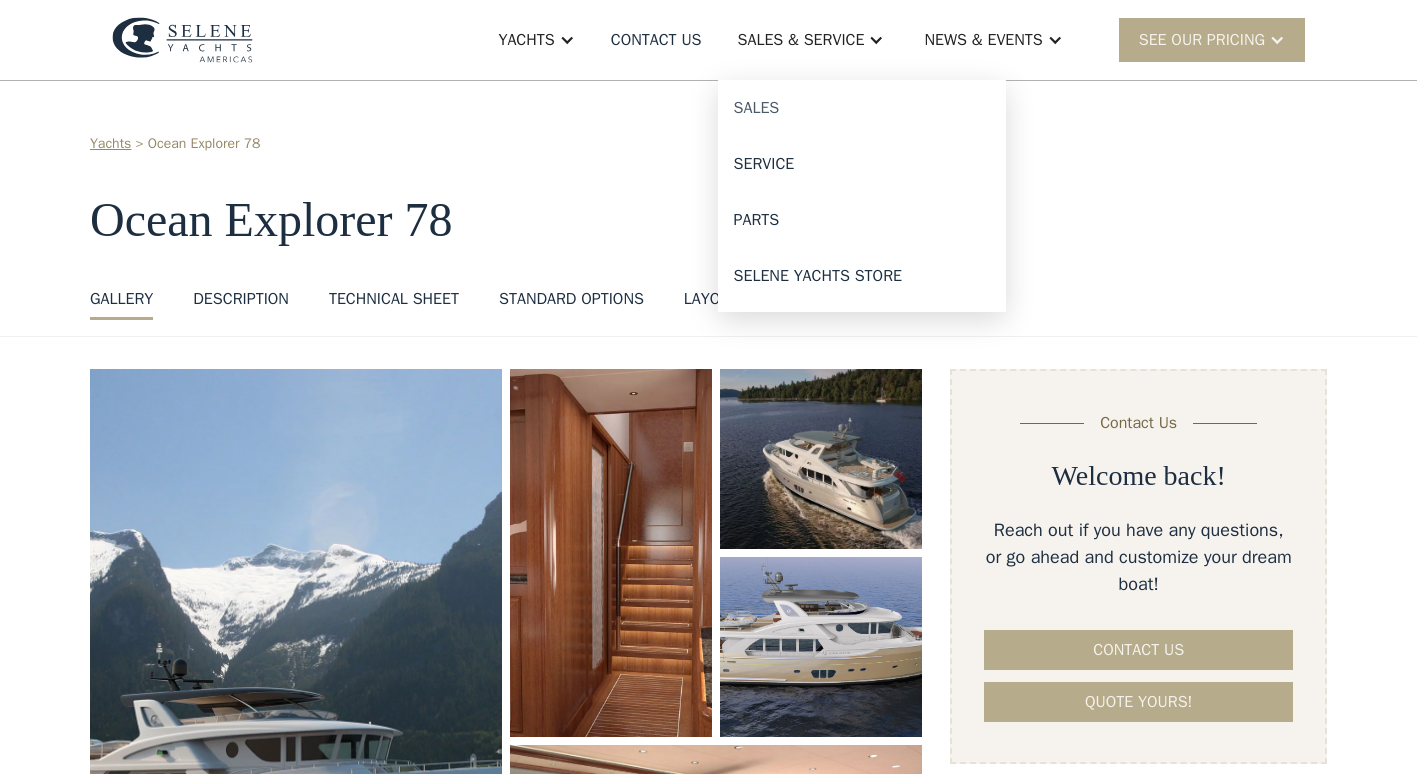 click on "Sales" at bounding box center (862, 108) 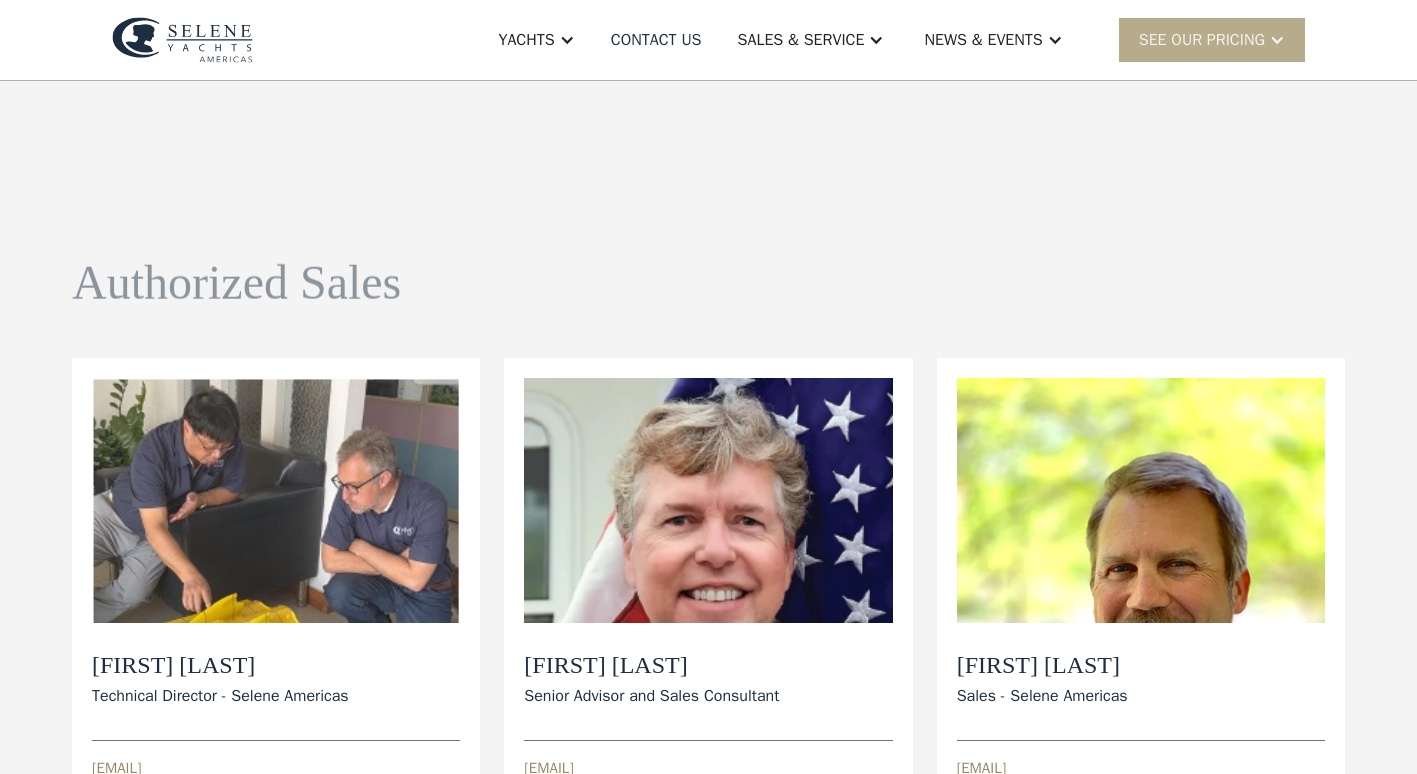 scroll, scrollTop: 0, scrollLeft: 0, axis: both 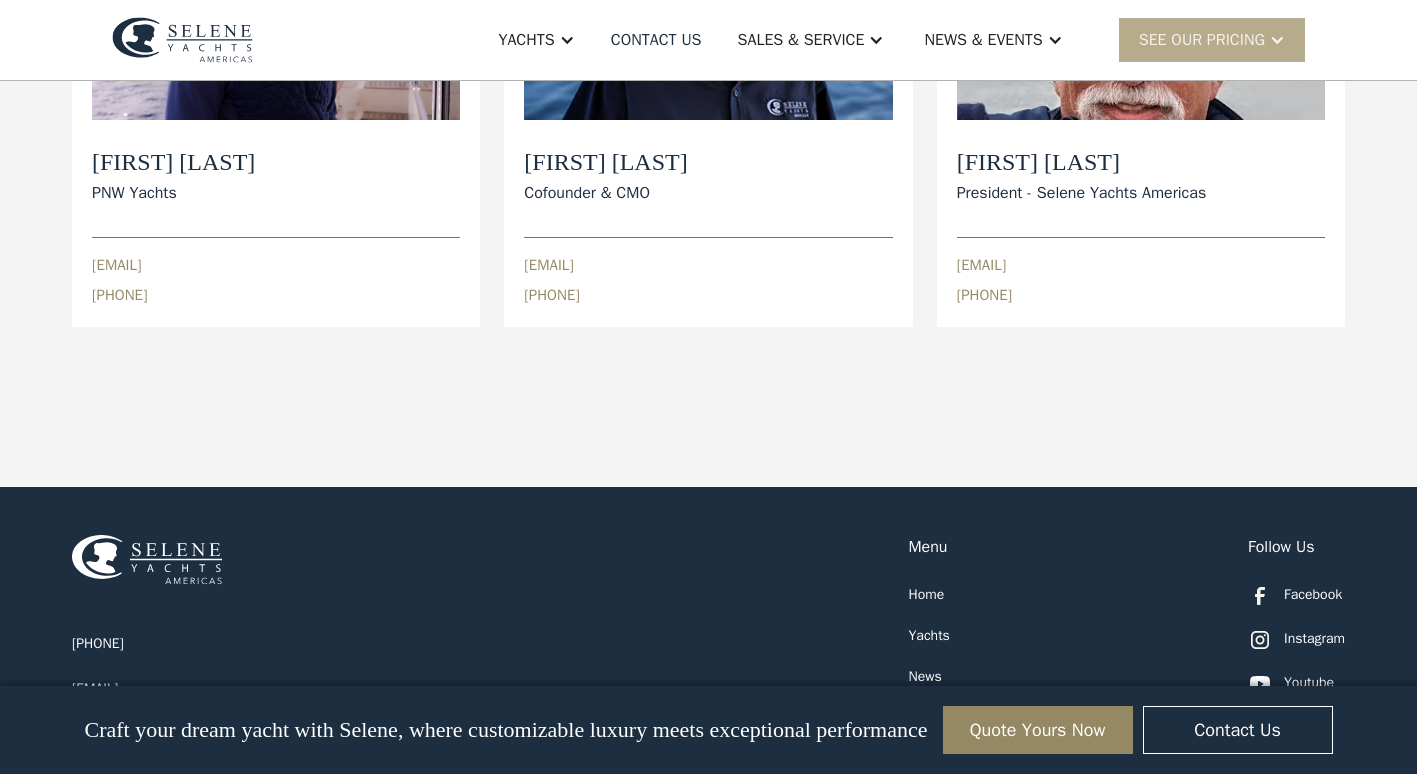 click on "Yachts" at bounding box center (929, 635) 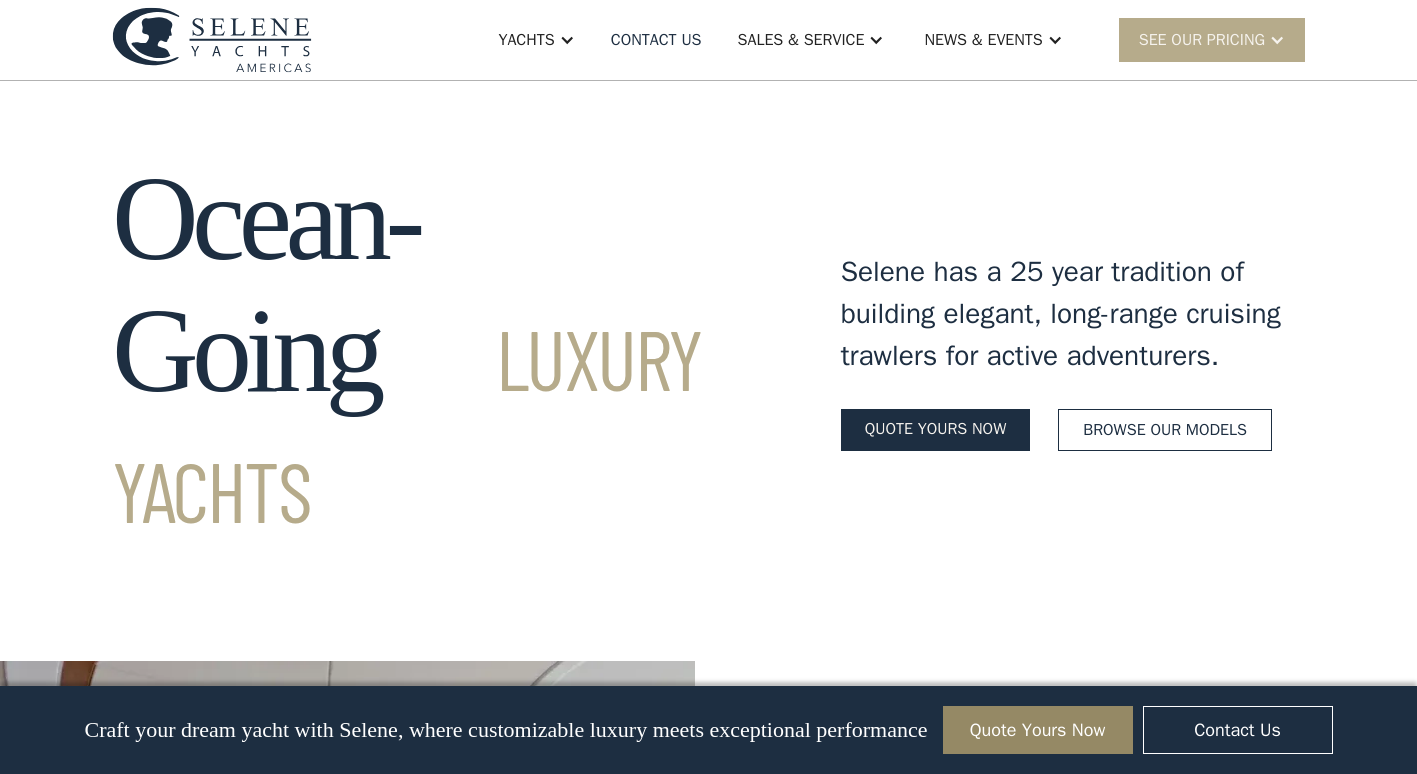 scroll, scrollTop: 3163, scrollLeft: 0, axis: vertical 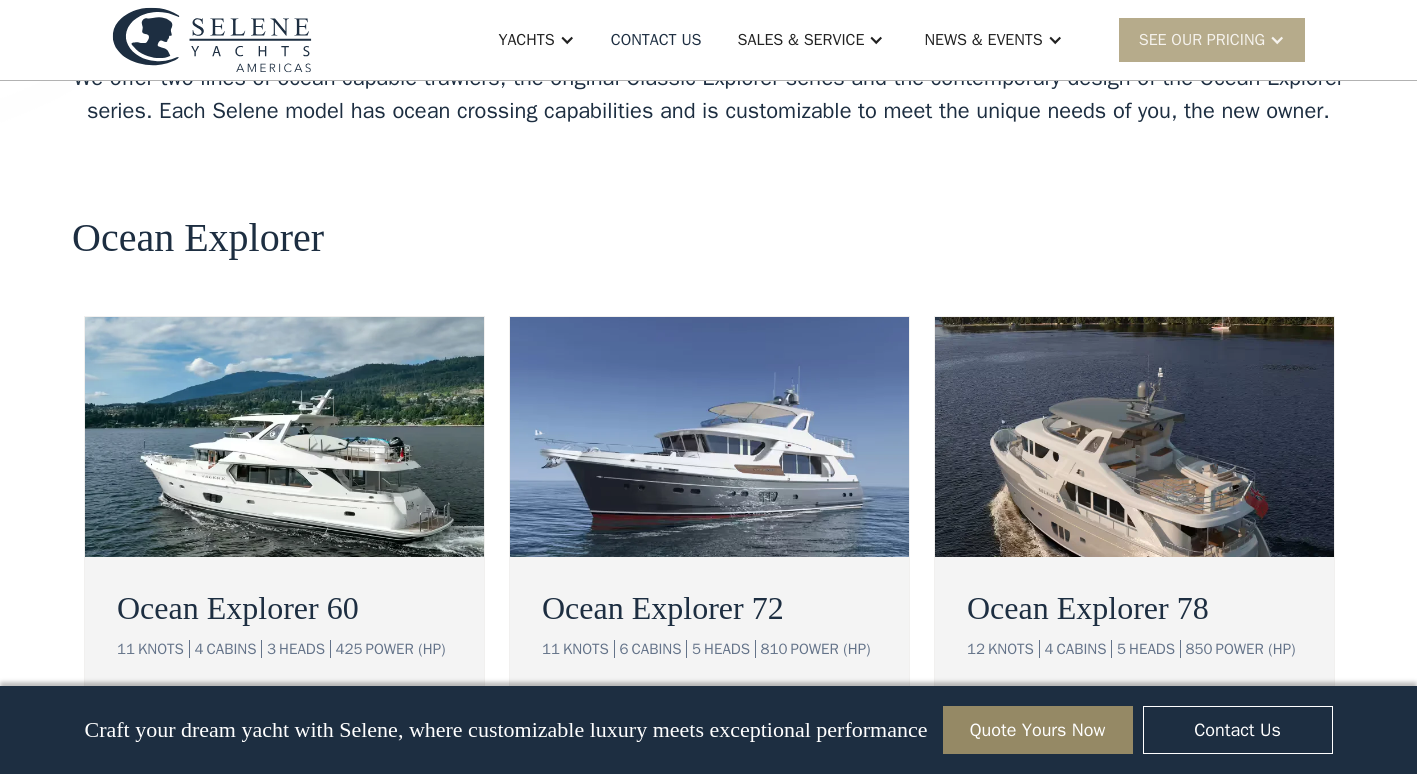 click on "view details" at bounding box center [192, 711] 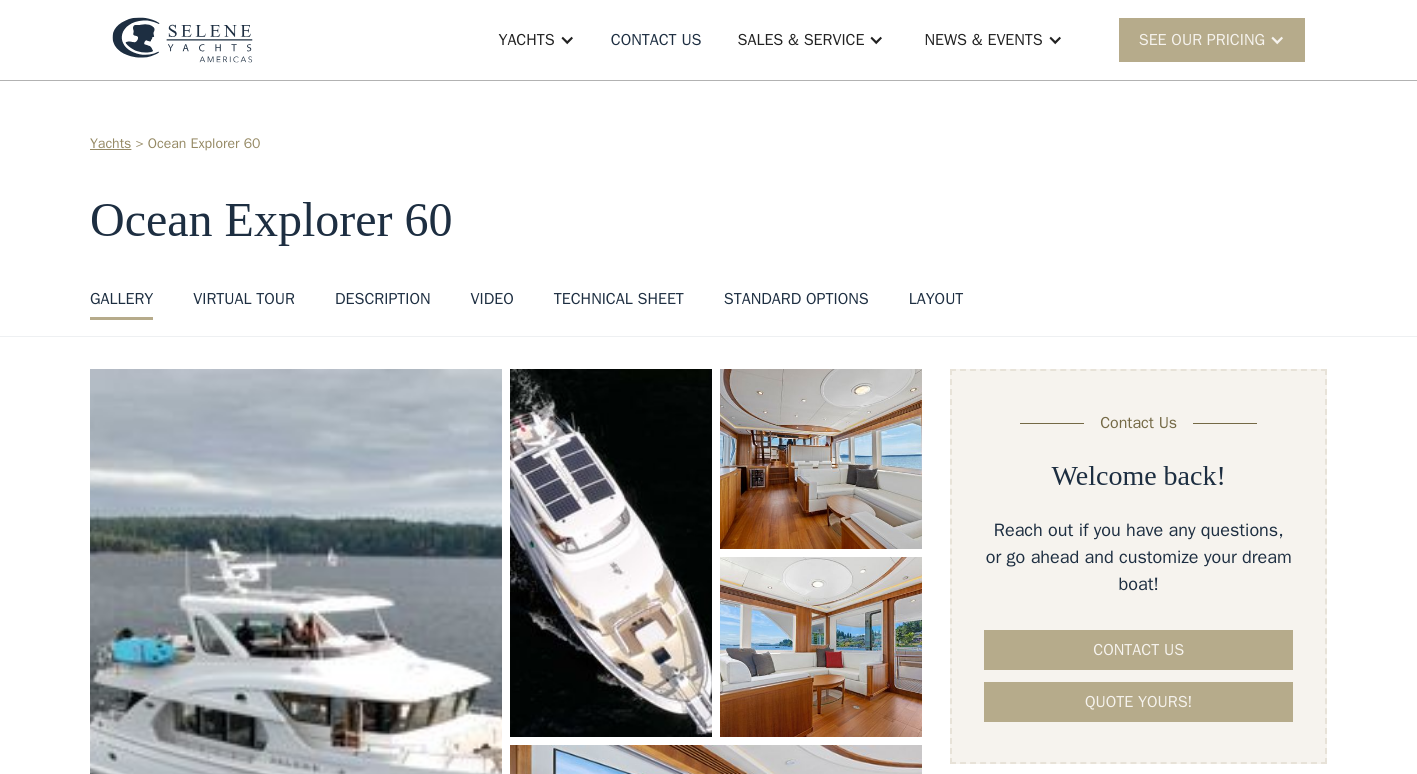 scroll, scrollTop: 0, scrollLeft: 0, axis: both 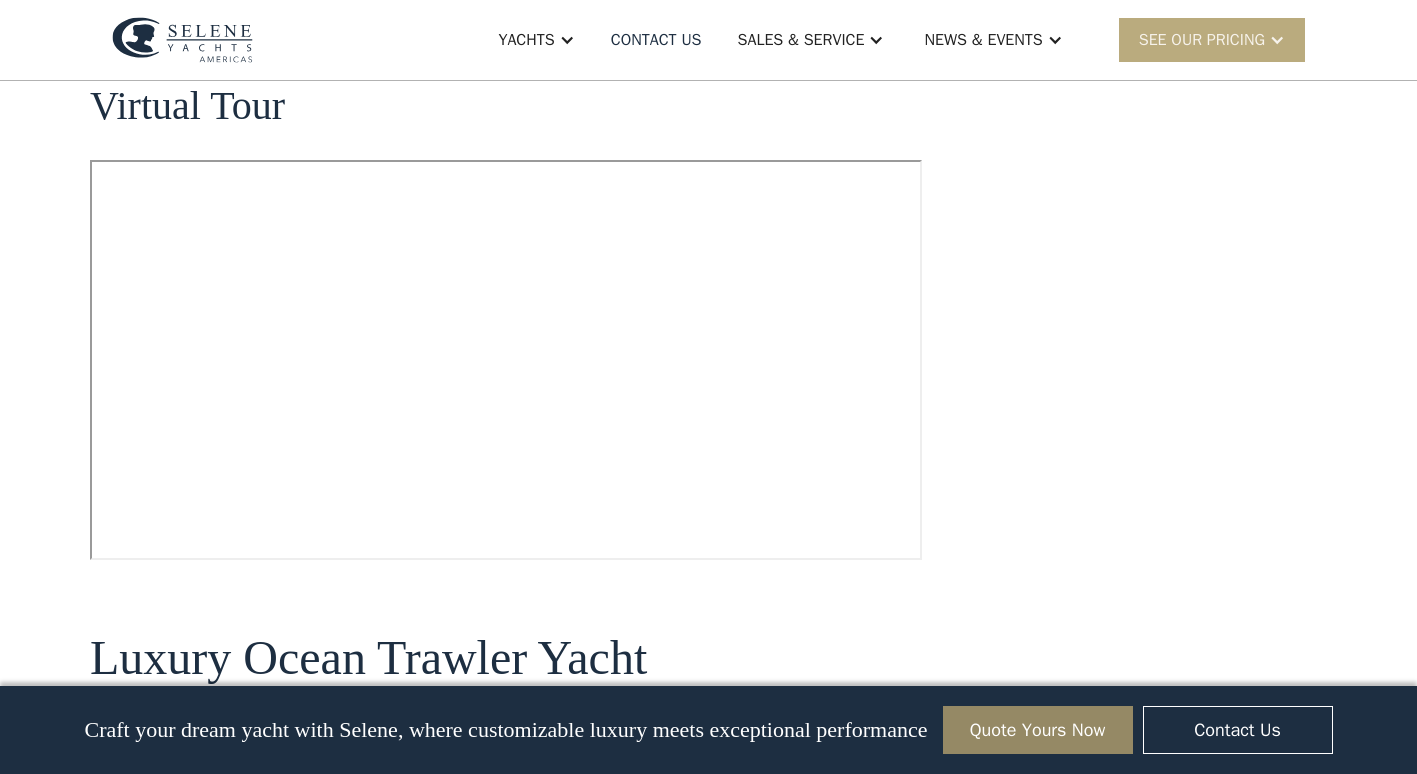 click on "SEE Our Pricing" at bounding box center (1212, 39) 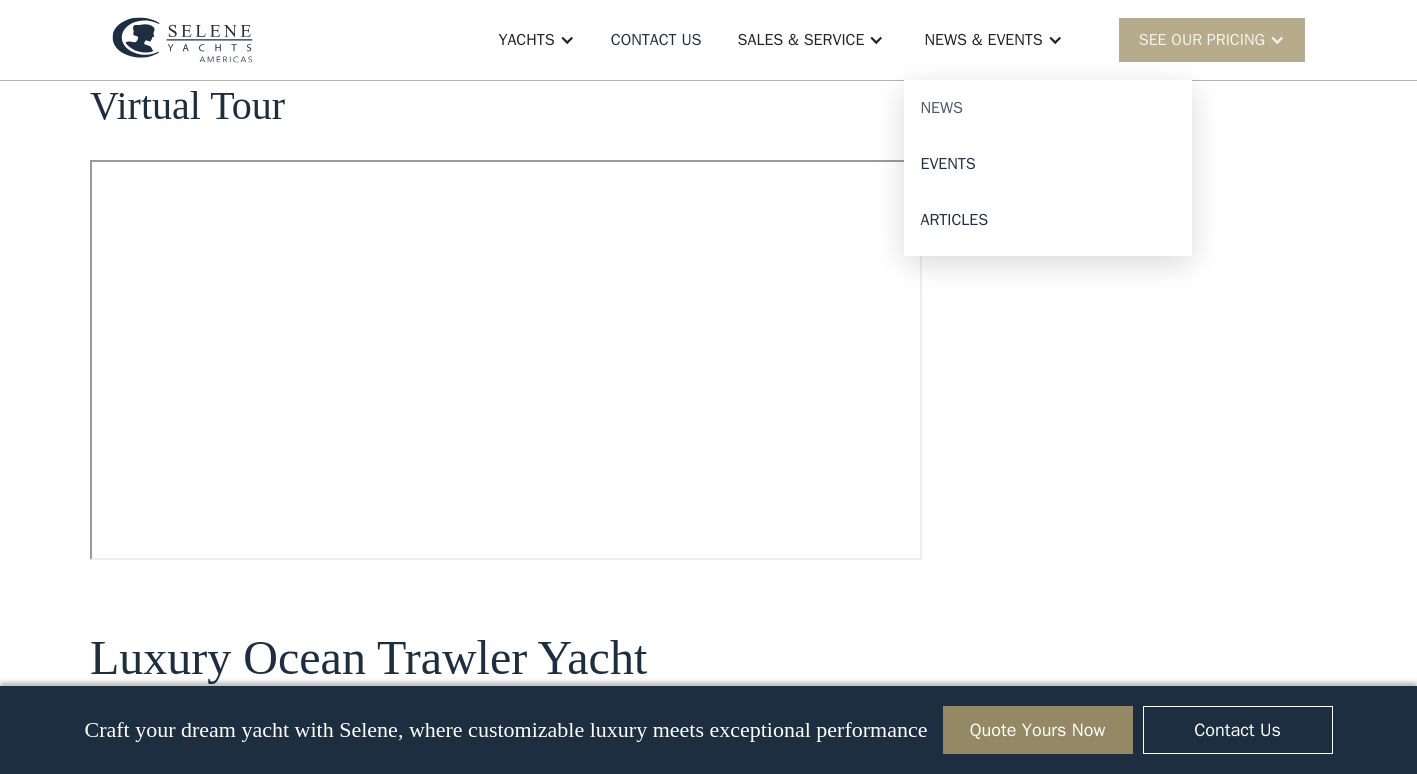 click on "News" at bounding box center (1048, 108) 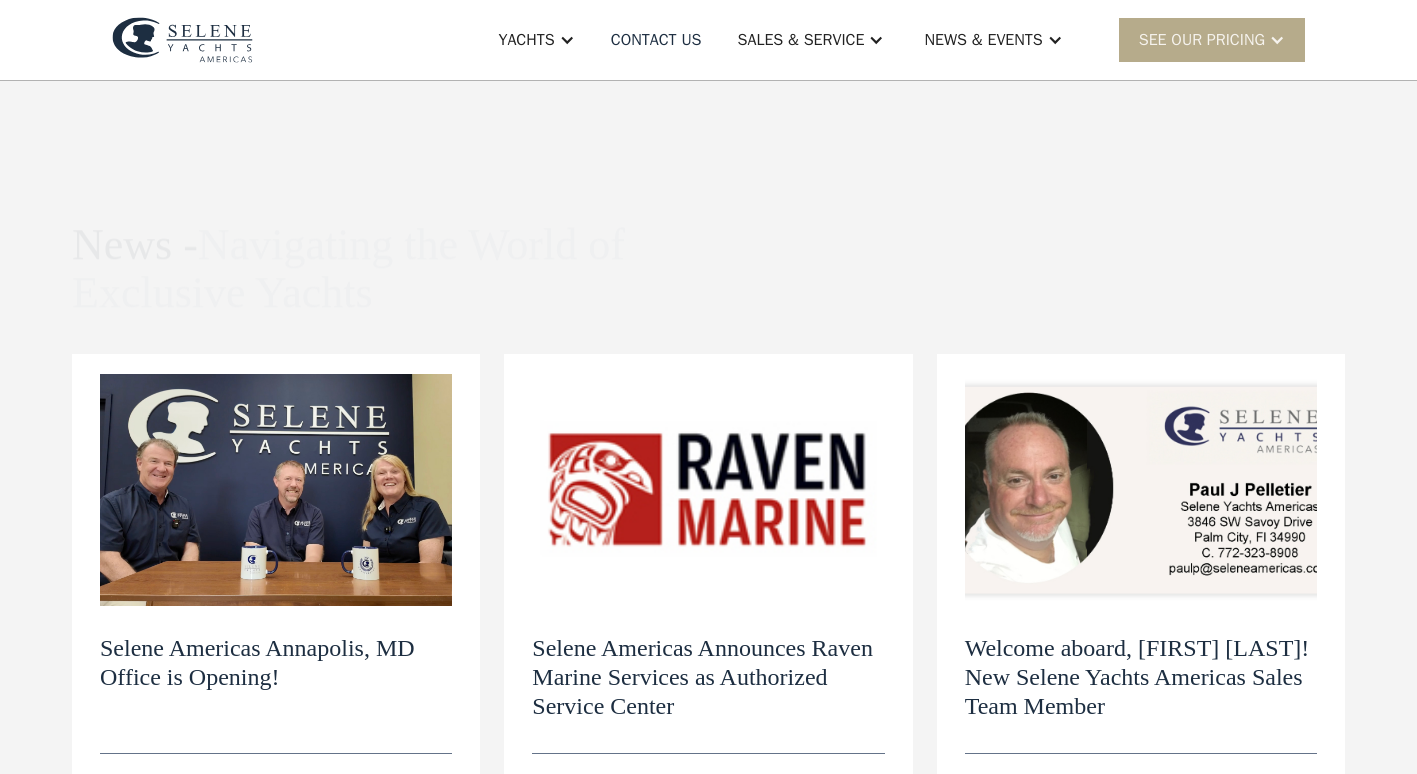 scroll, scrollTop: 0, scrollLeft: 0, axis: both 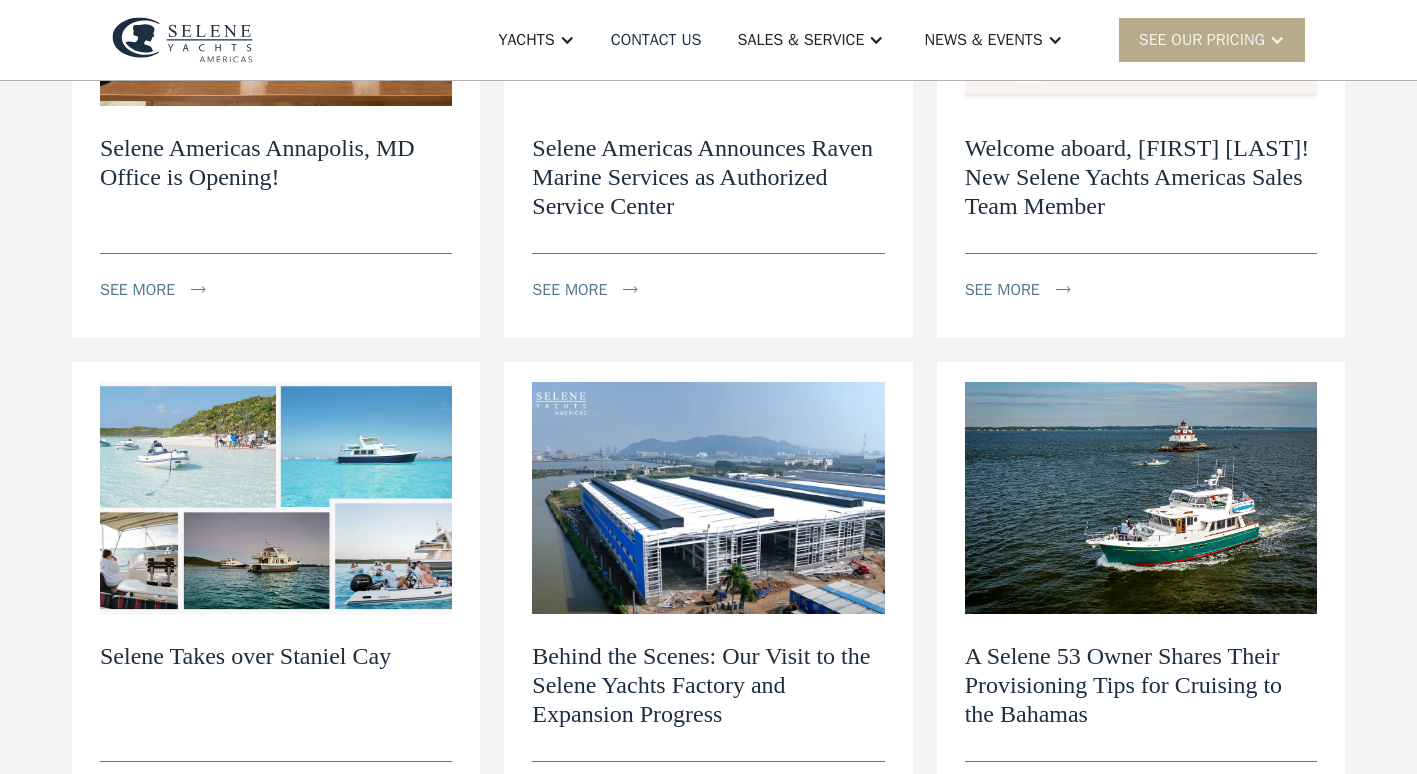 click on "Behind the Scenes: Our Visit to the Selene Yachts Factory and Expansion Progress" at bounding box center [708, 685] 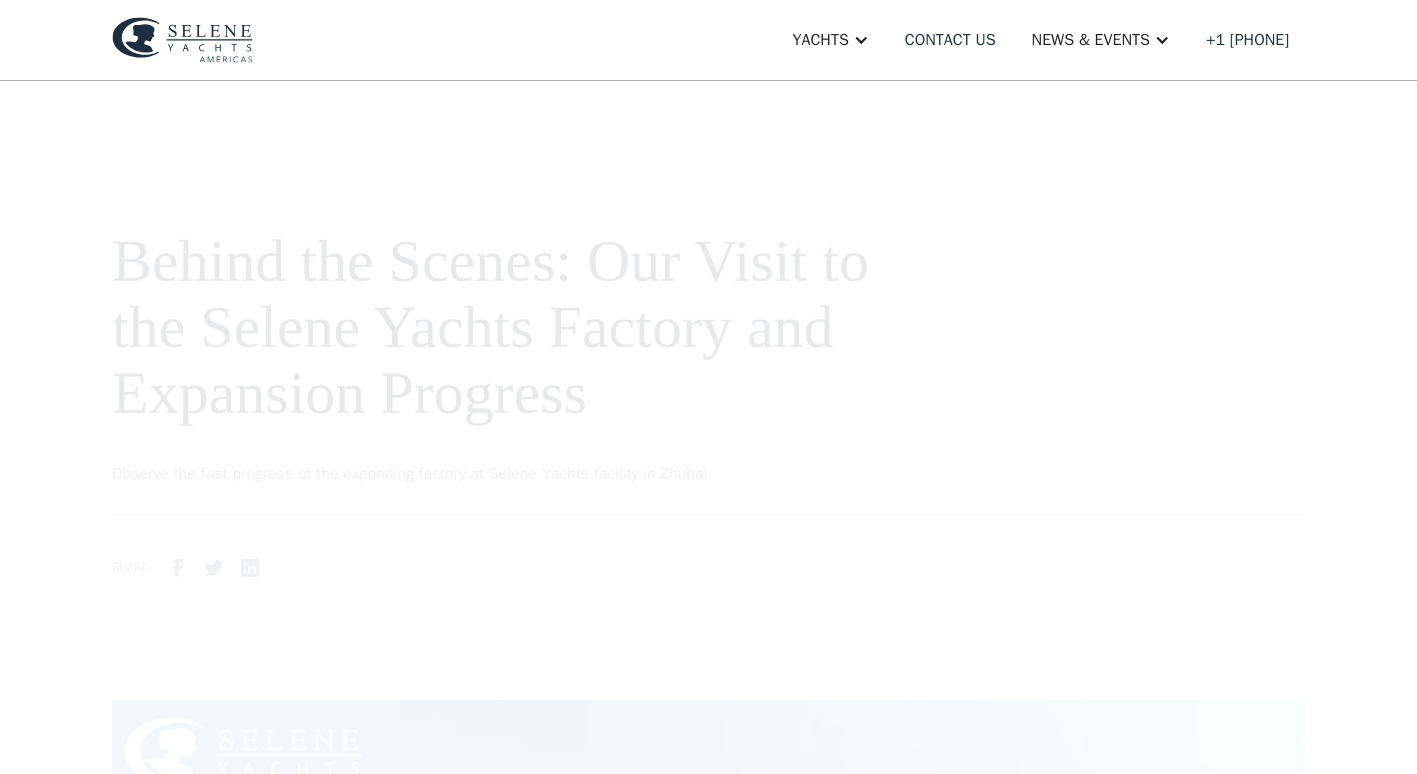 scroll, scrollTop: 0, scrollLeft: 0, axis: both 